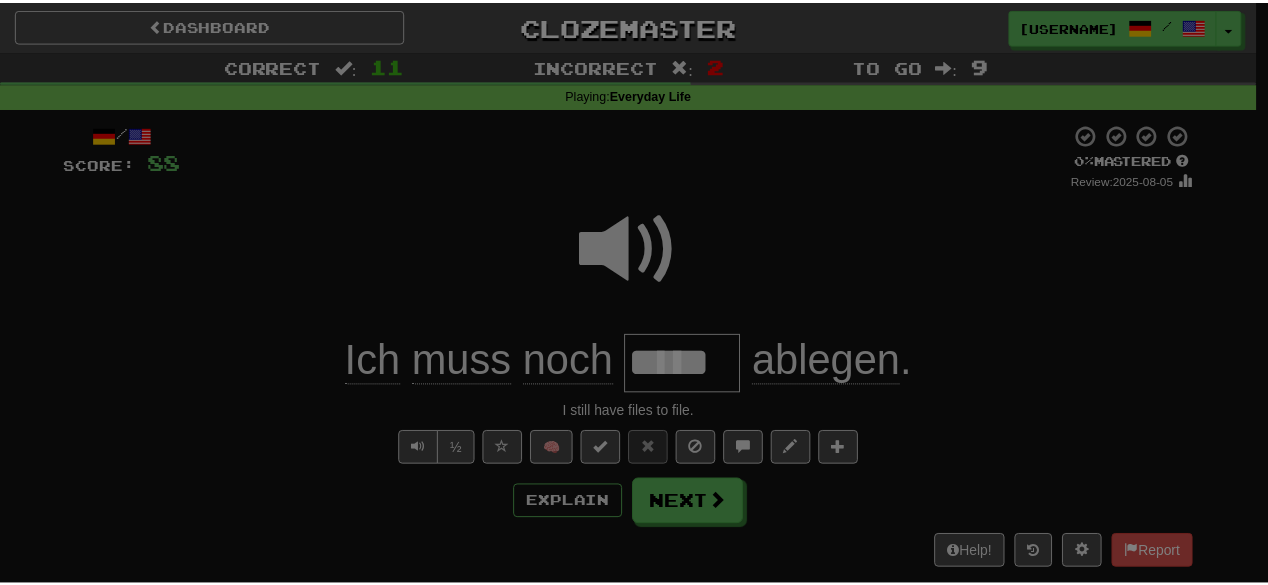 scroll, scrollTop: 0, scrollLeft: 0, axis: both 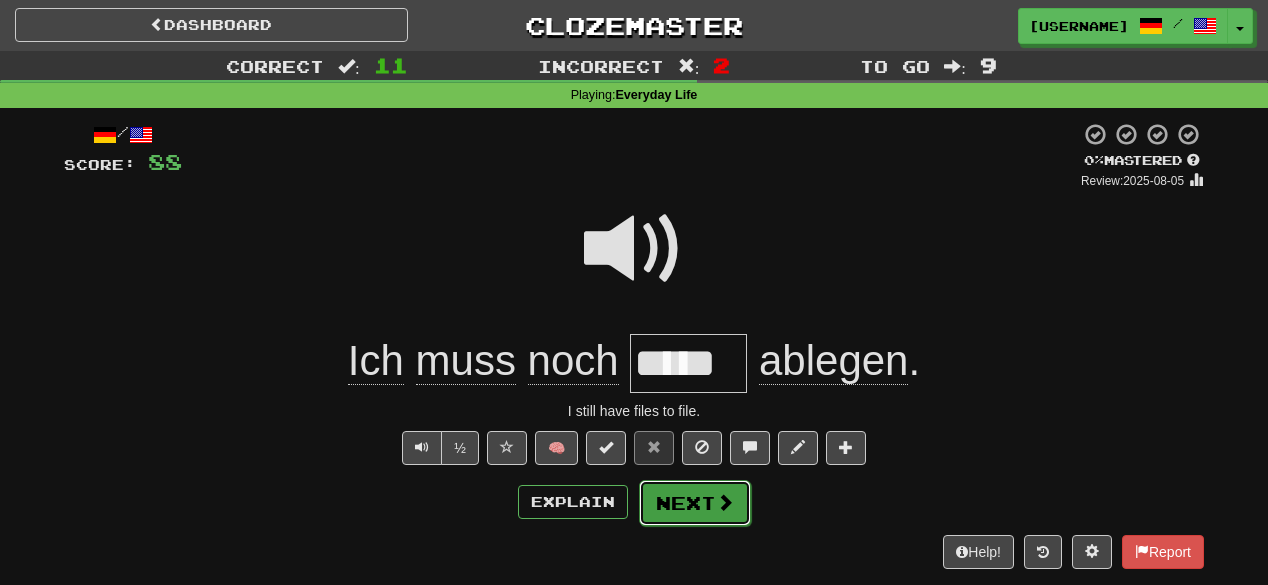 click on "Next" at bounding box center [695, 503] 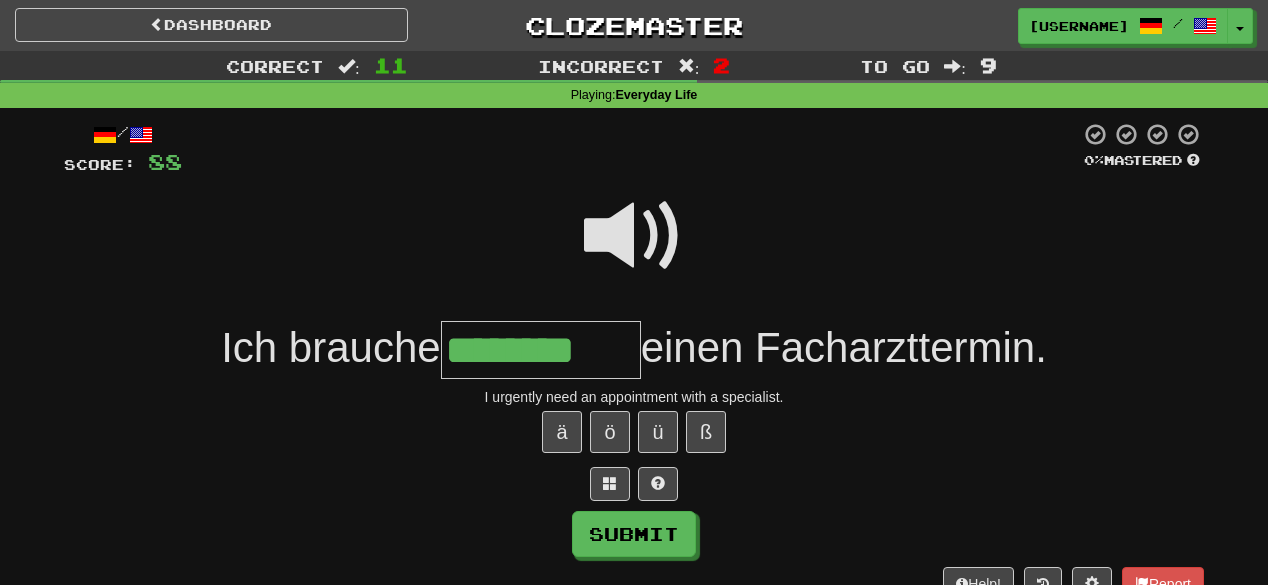 type on "********" 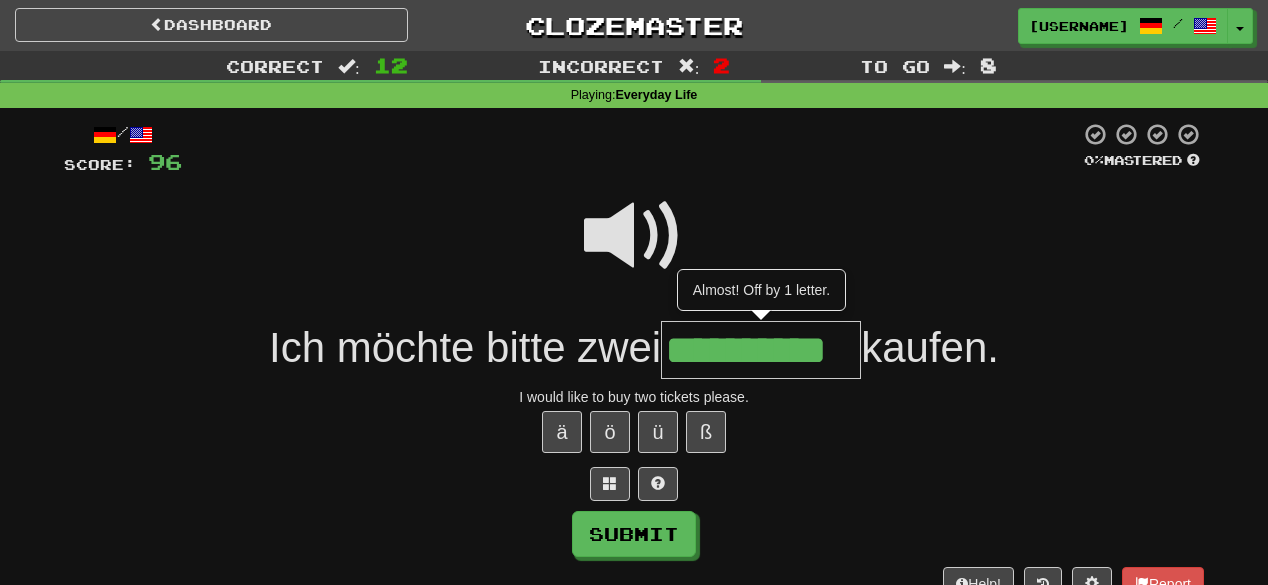 scroll, scrollTop: 0, scrollLeft: 10, axis: horizontal 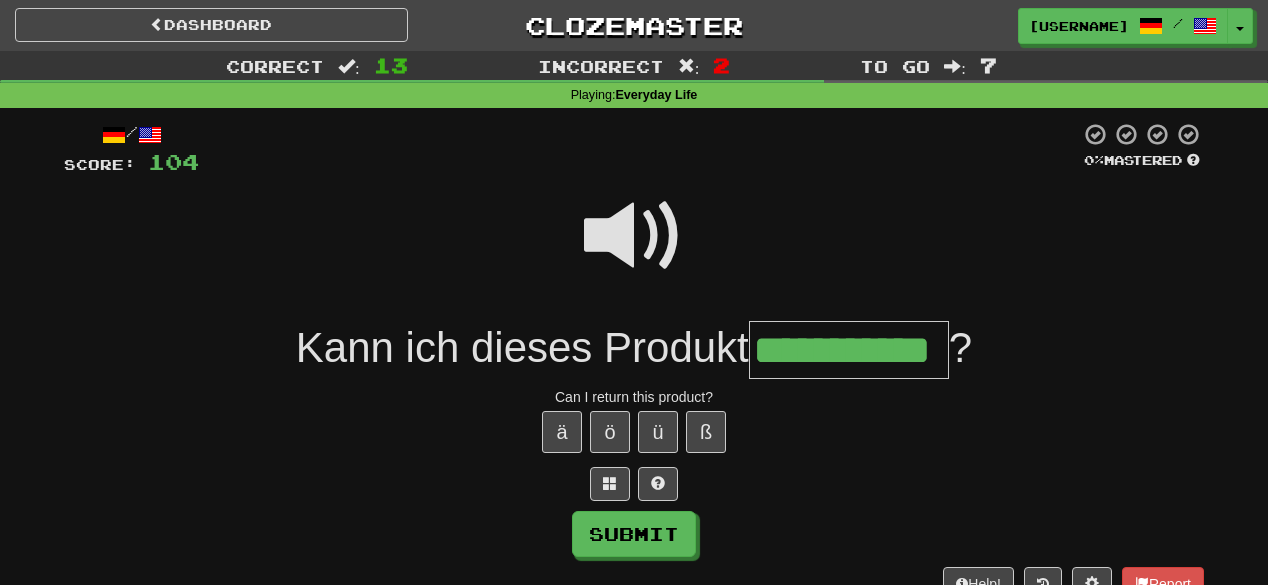 type on "**********" 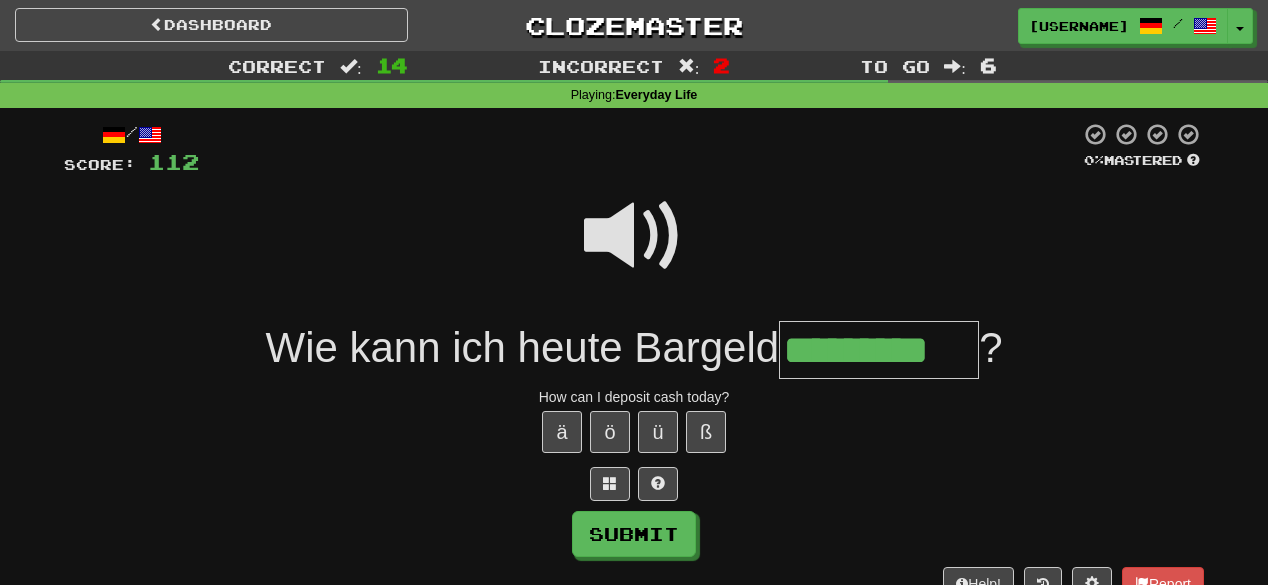 type on "*********" 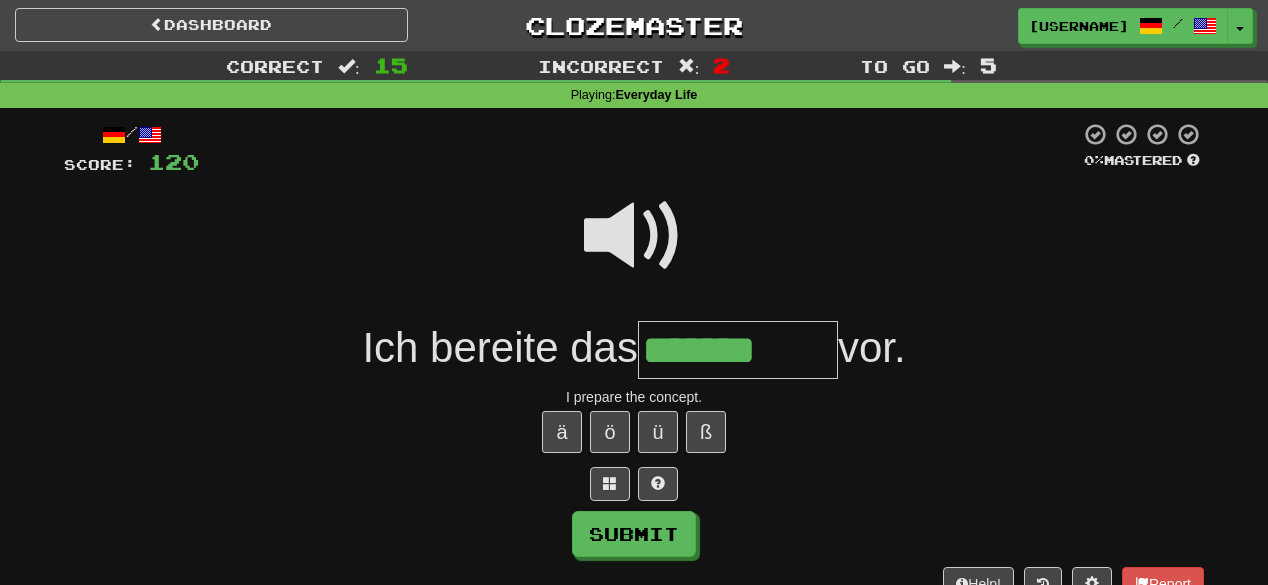 type on "*******" 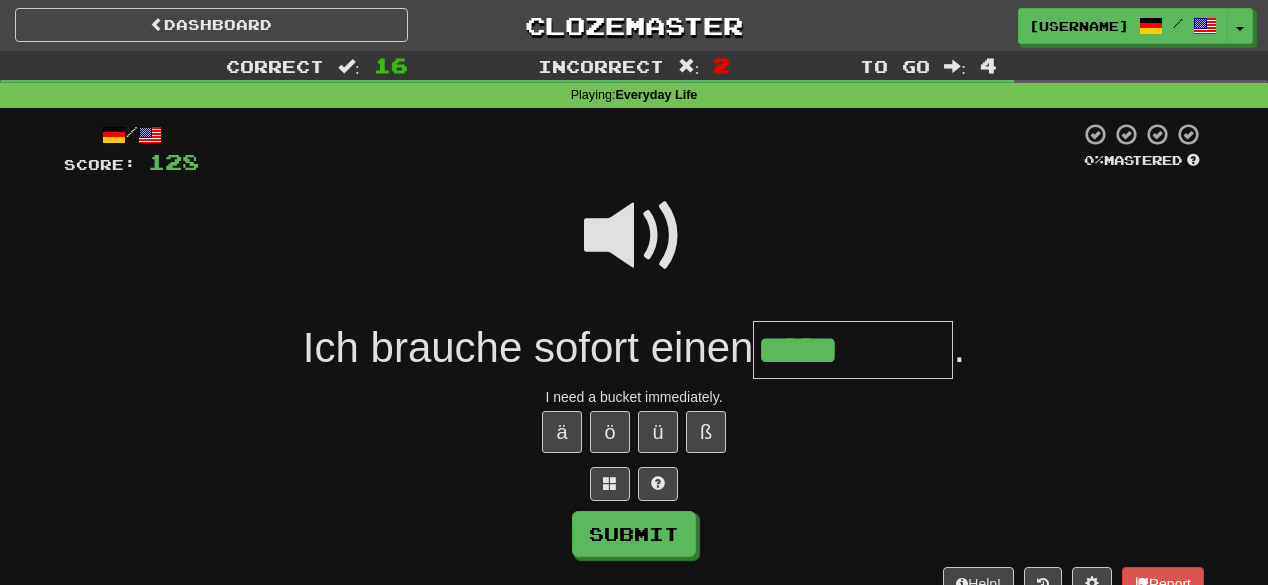 type on "*****" 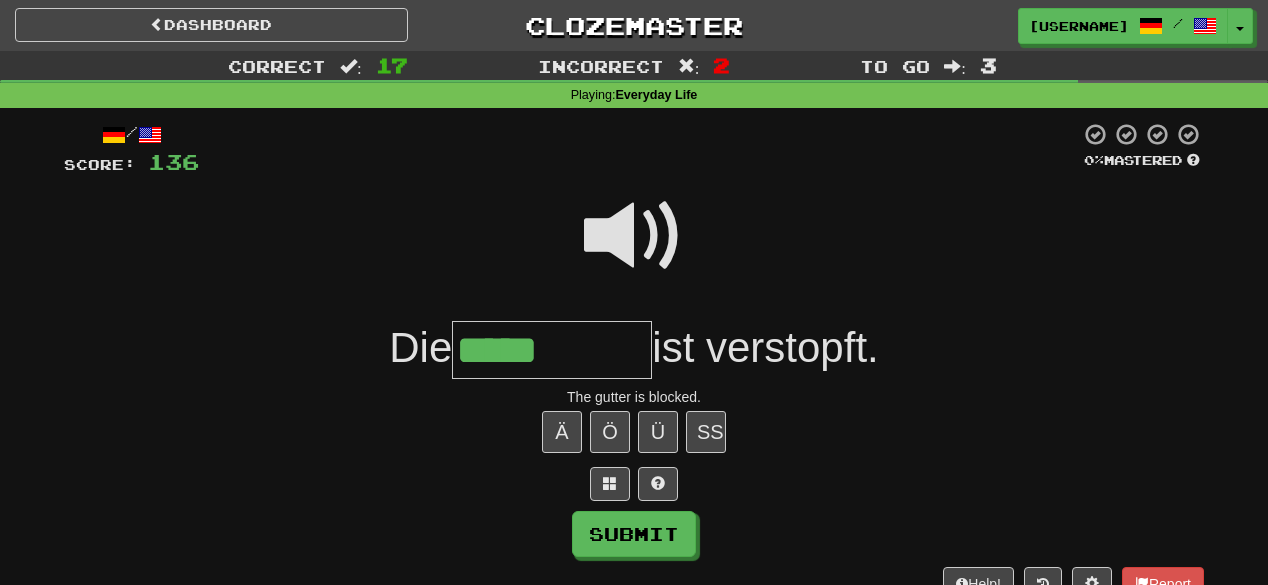 type on "*********" 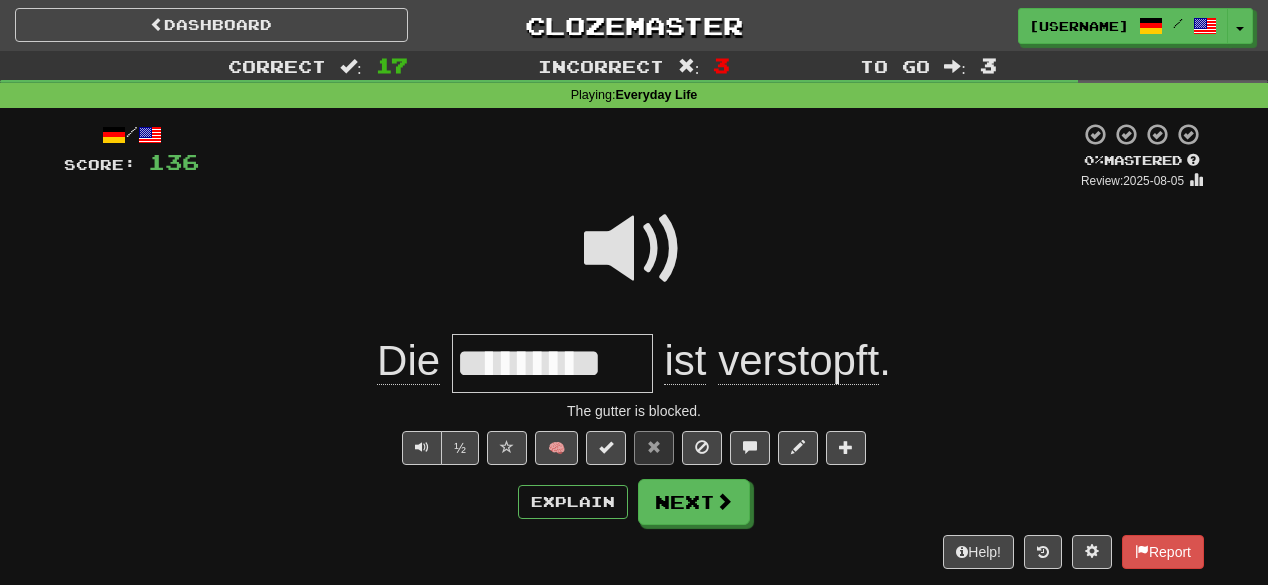 click on "*********" at bounding box center (552, 363) 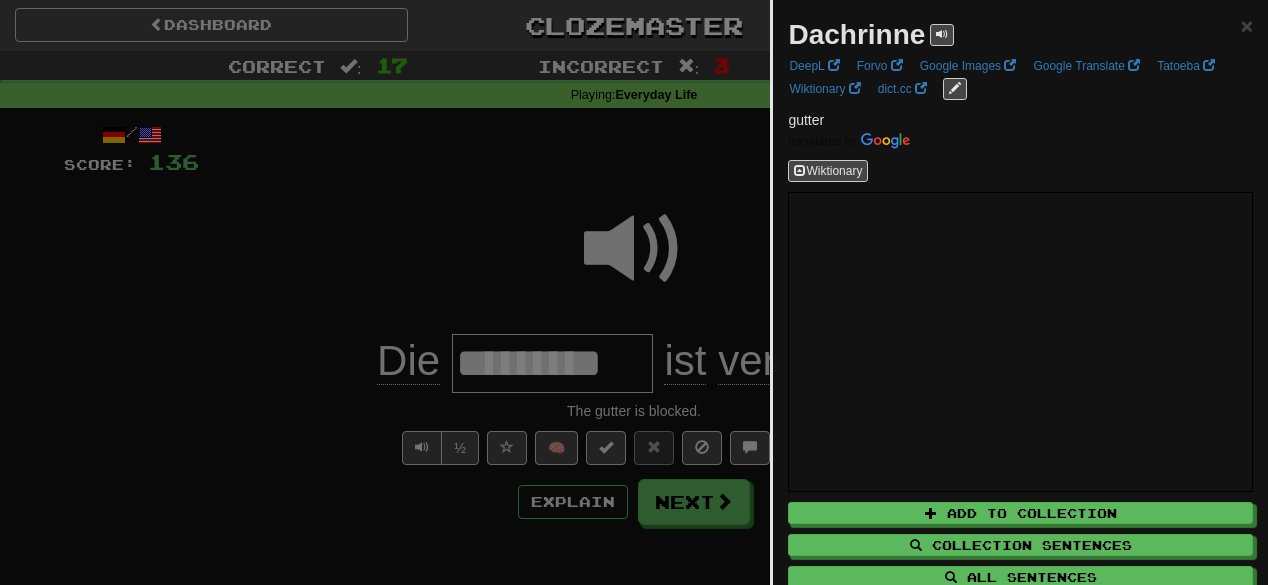 click at bounding box center [634, 292] 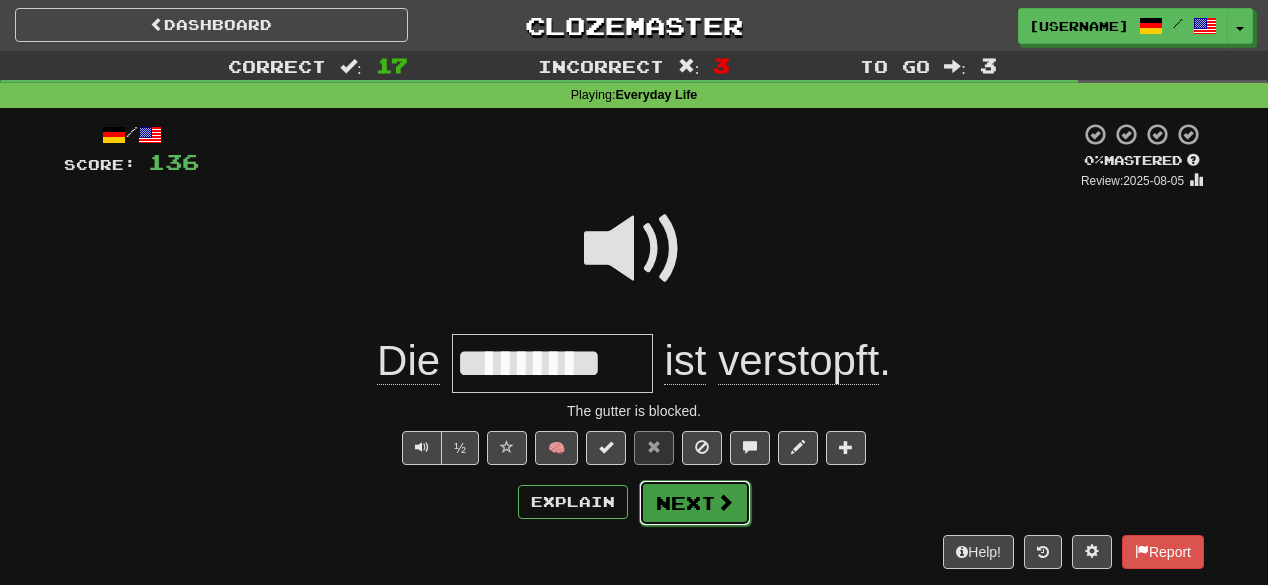 click on "Next" at bounding box center [695, 503] 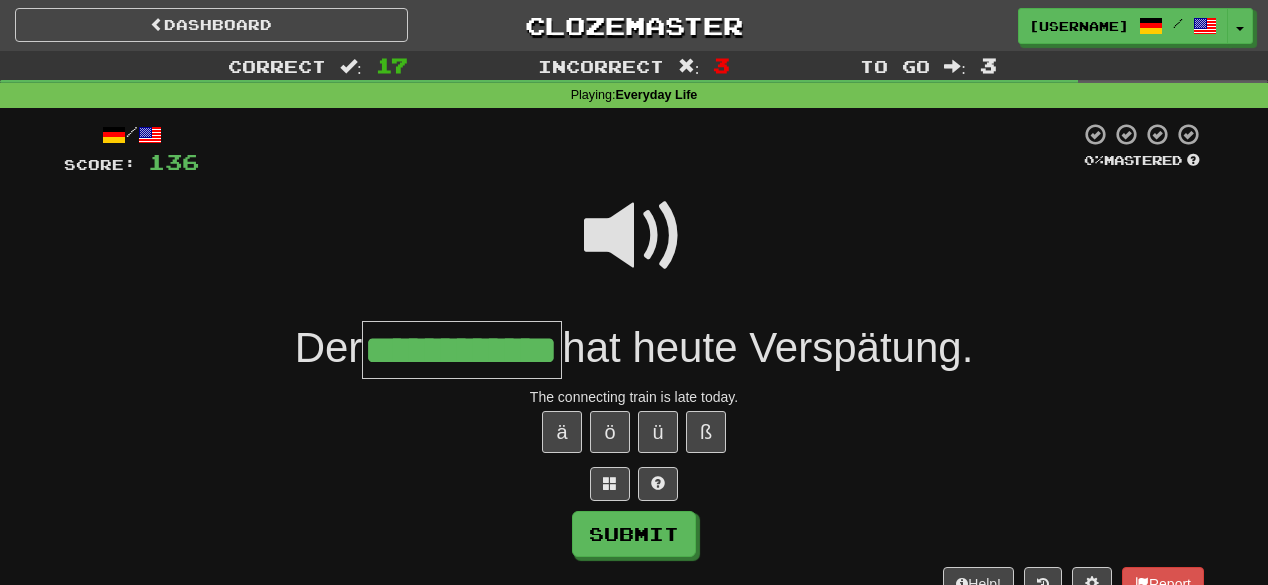 scroll, scrollTop: 0, scrollLeft: 66, axis: horizontal 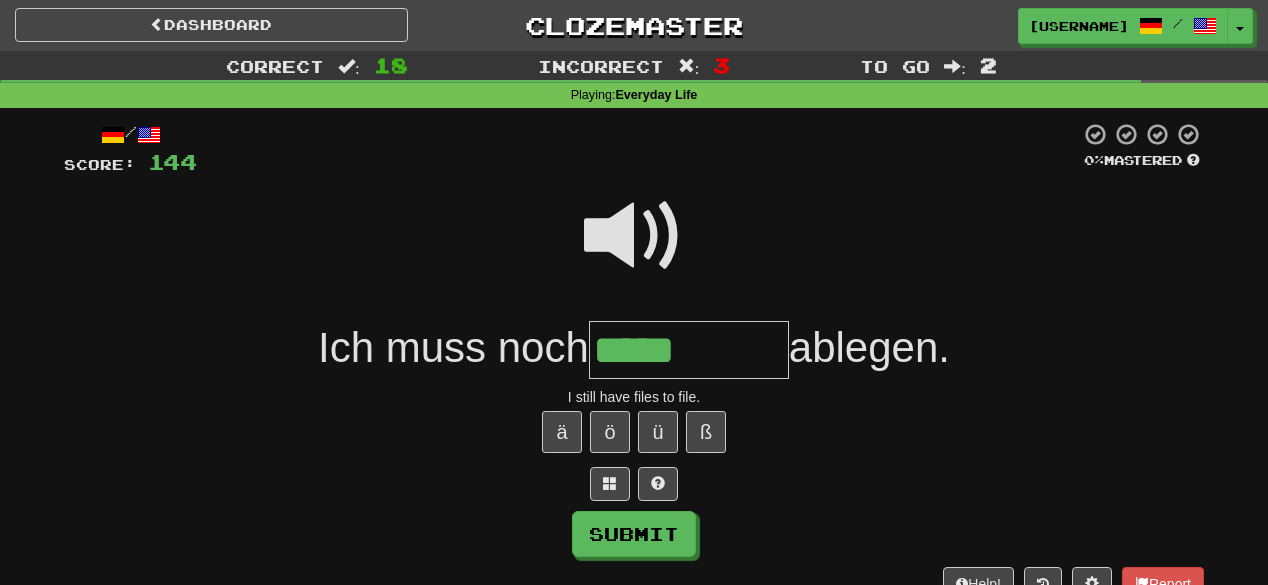 type on "*****" 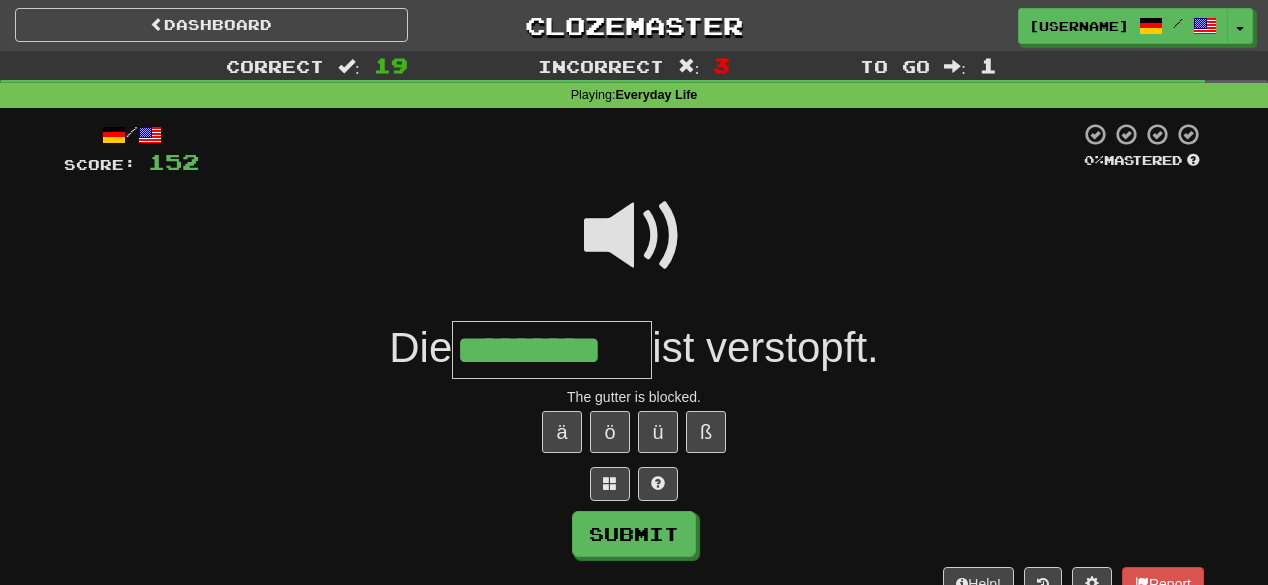 type on "*********" 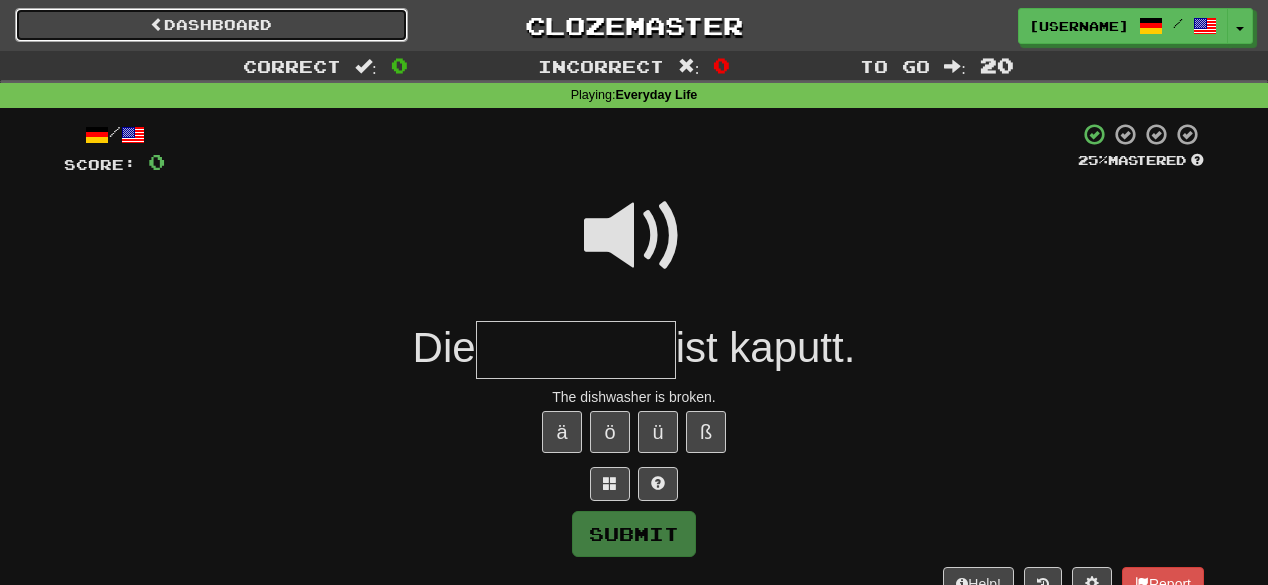 click on "Dashboard" at bounding box center (211, 25) 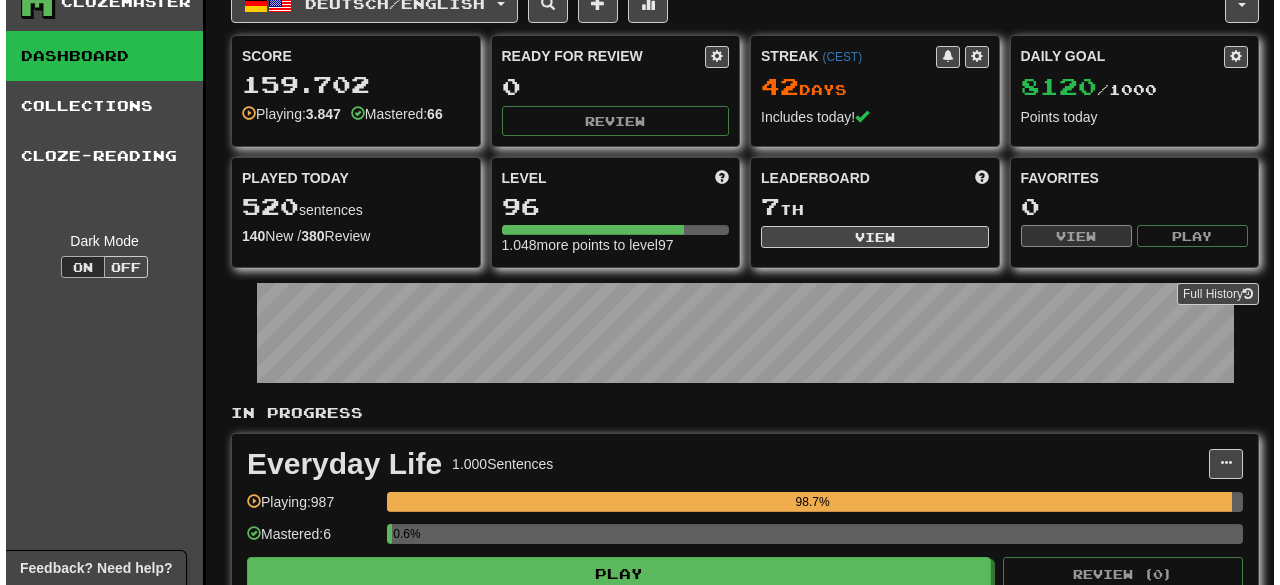 scroll, scrollTop: 80, scrollLeft: 0, axis: vertical 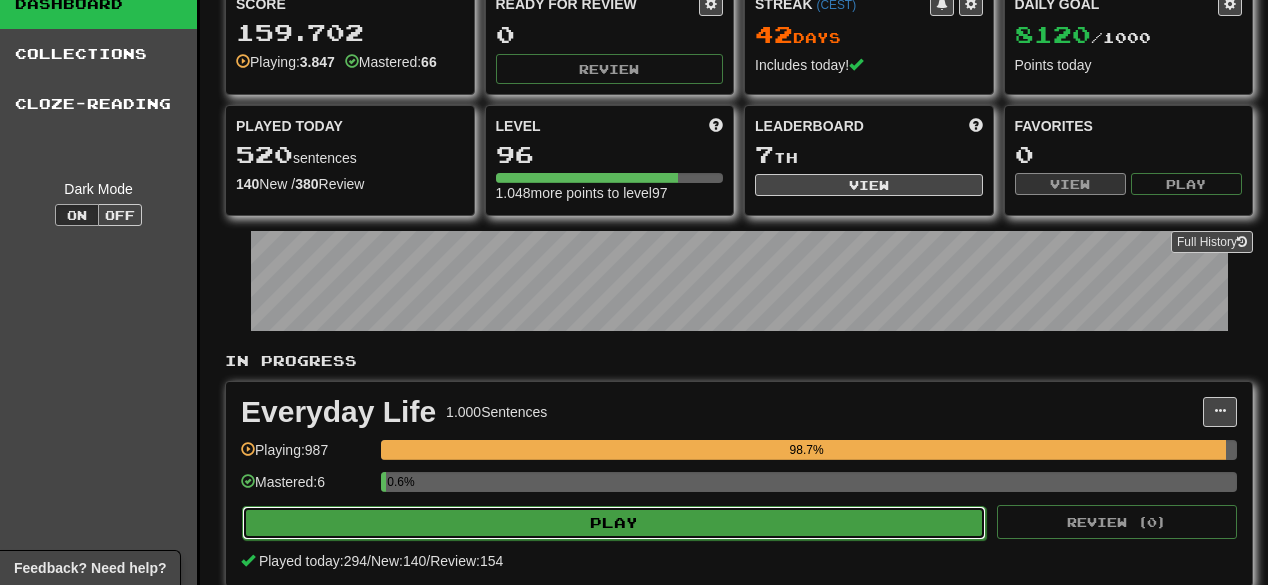 click on "Play" at bounding box center [614, 523] 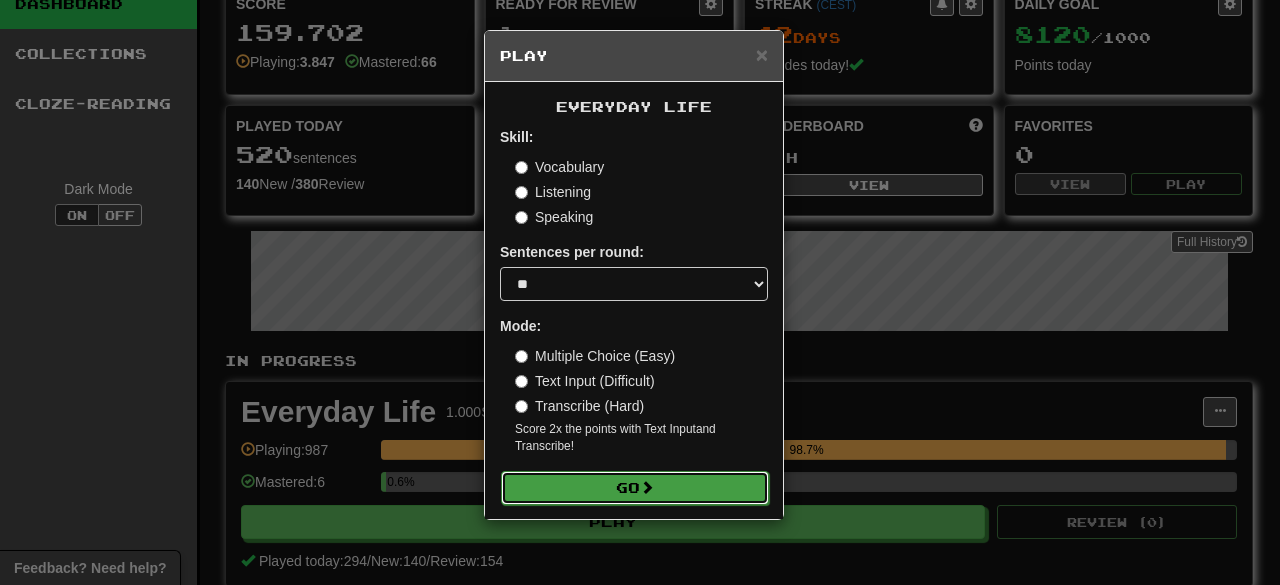 click on "Go" at bounding box center [635, 488] 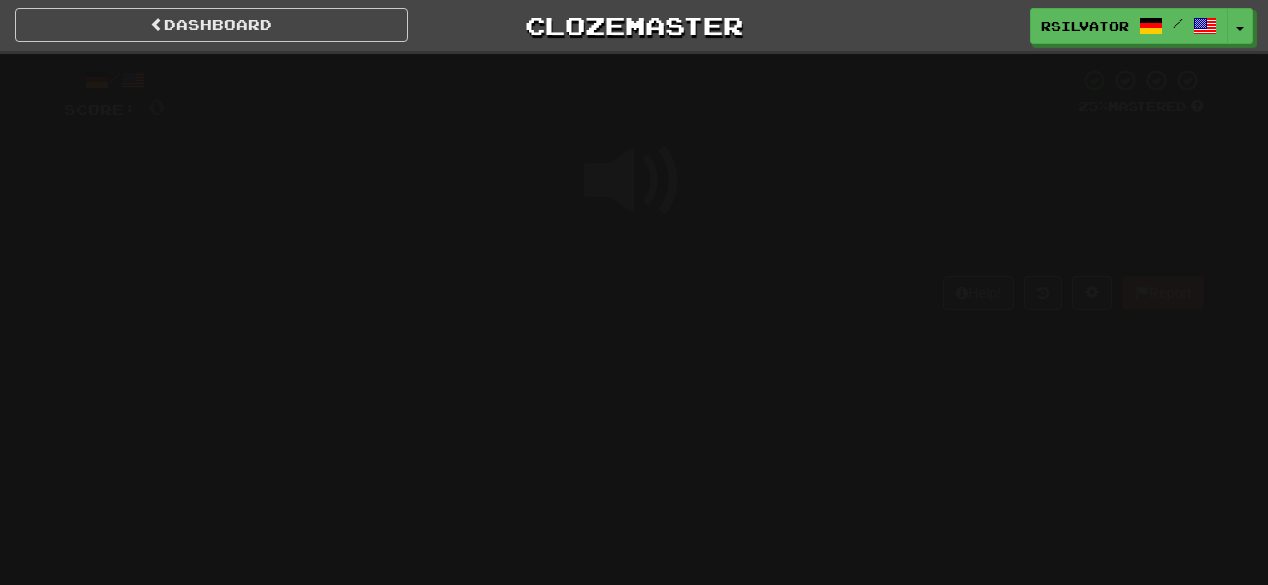 scroll, scrollTop: 0, scrollLeft: 0, axis: both 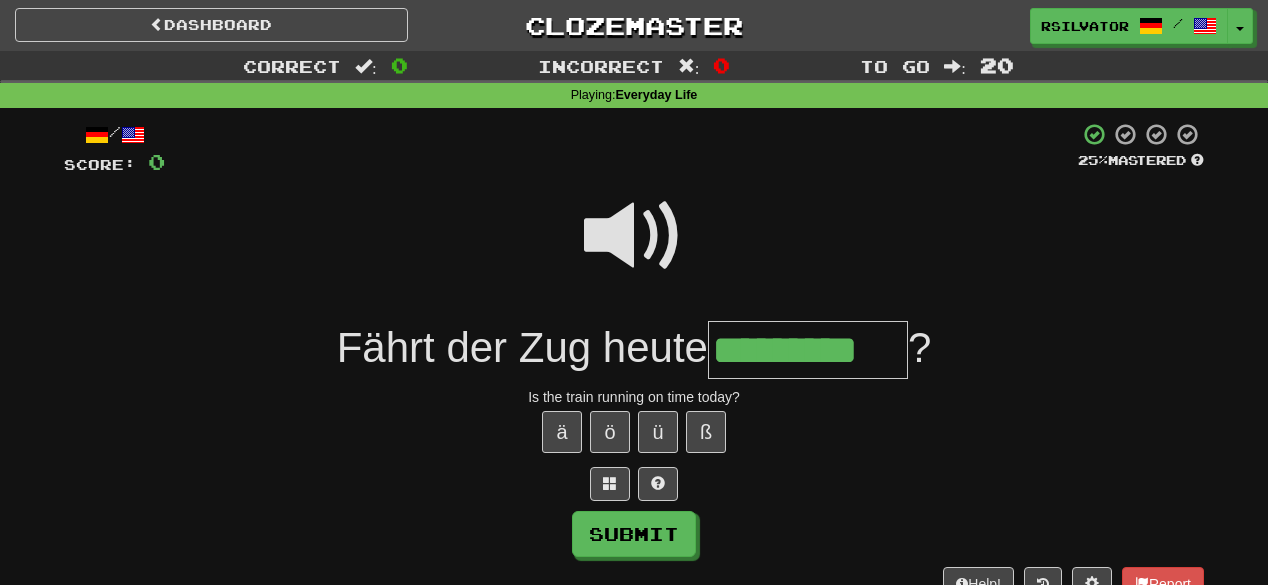 type on "*********" 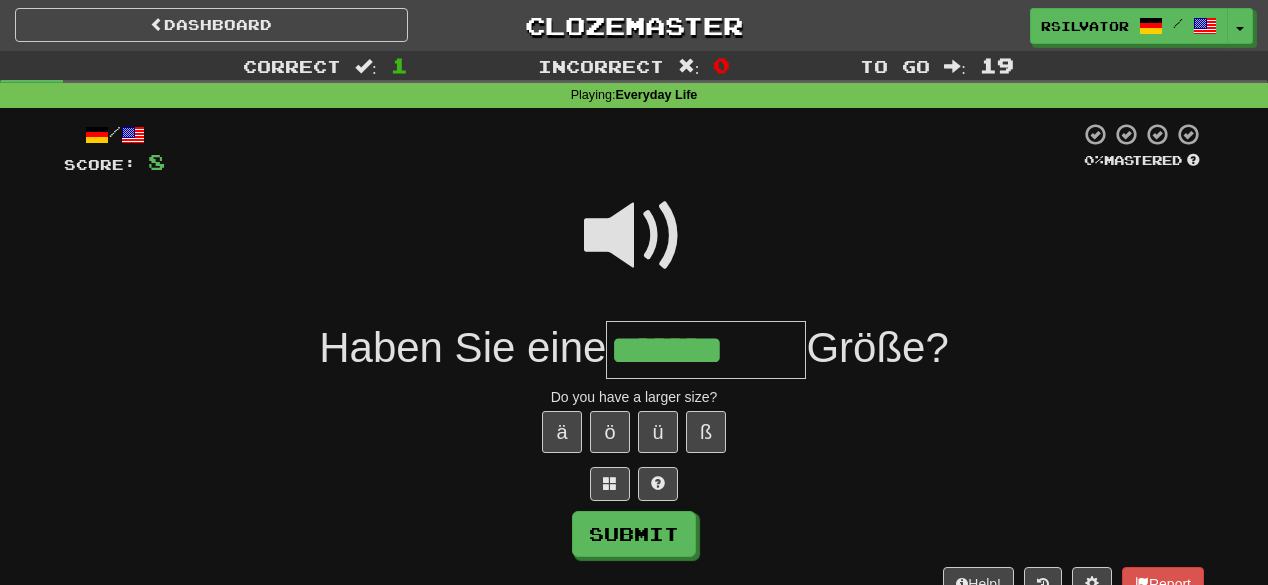 type on "*******" 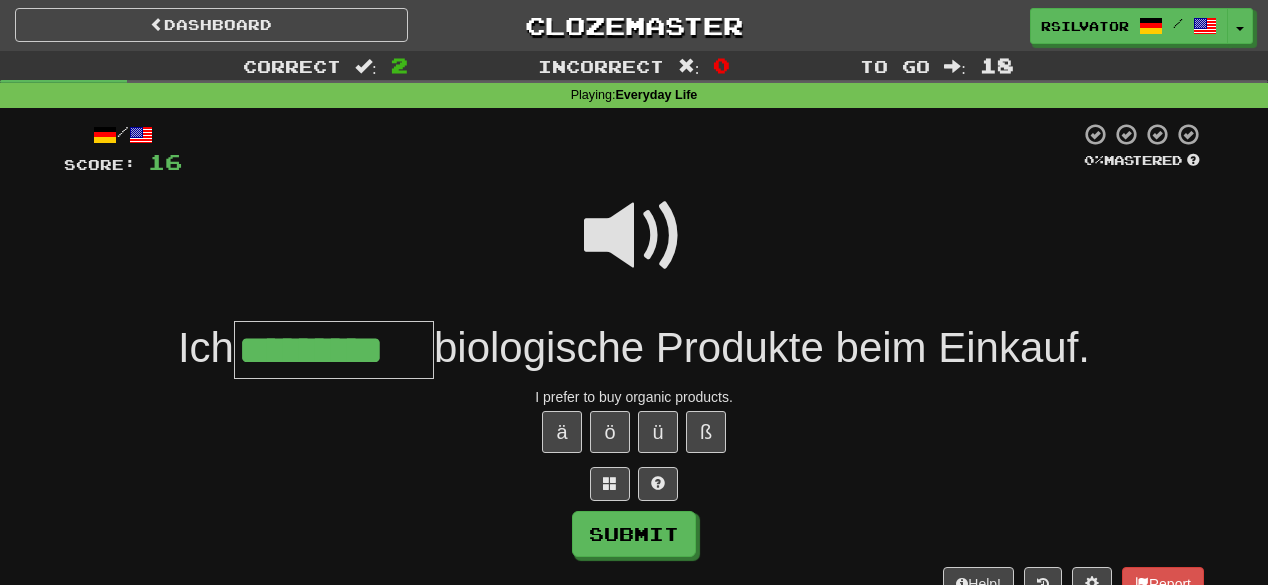 scroll, scrollTop: 0, scrollLeft: 3, axis: horizontal 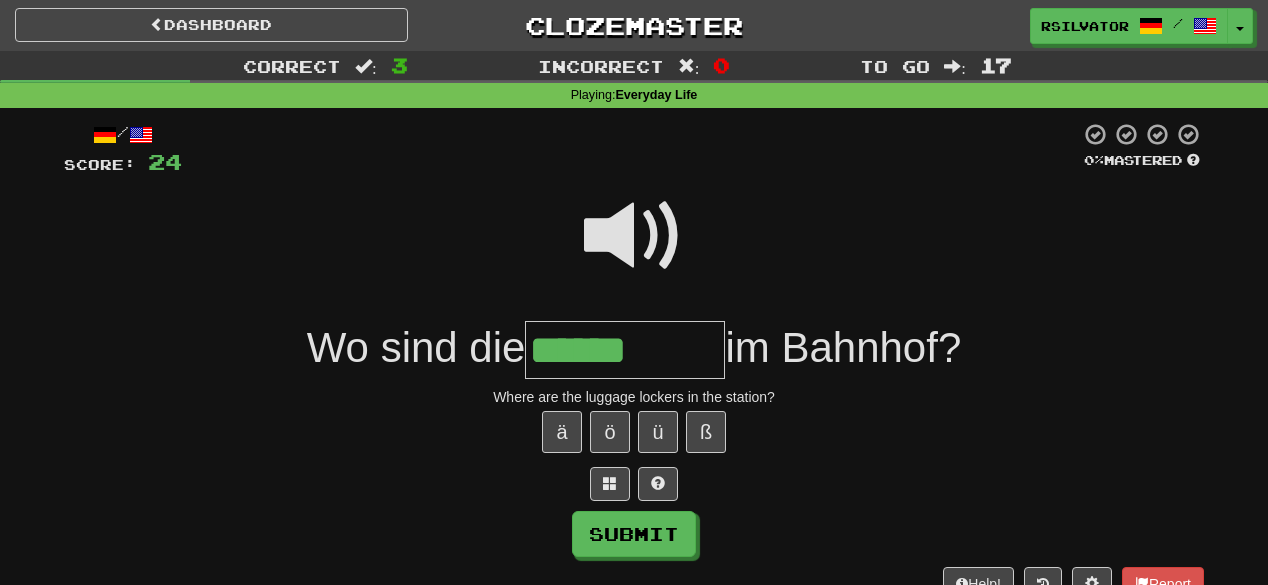 click at bounding box center (634, 236) 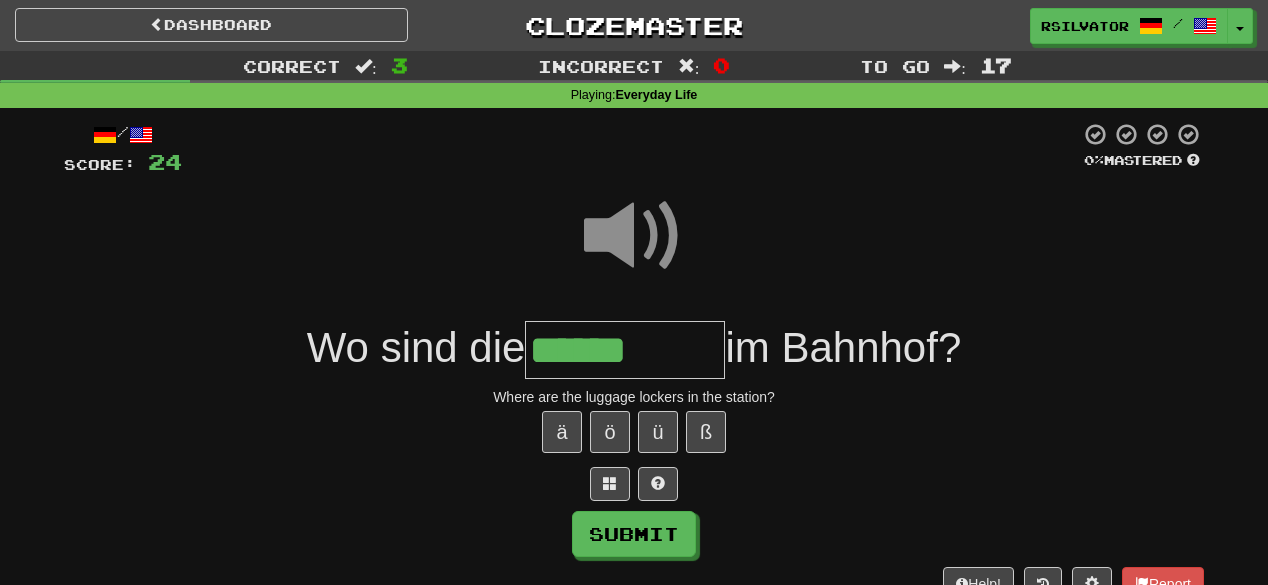 click on "******" at bounding box center (625, 350) 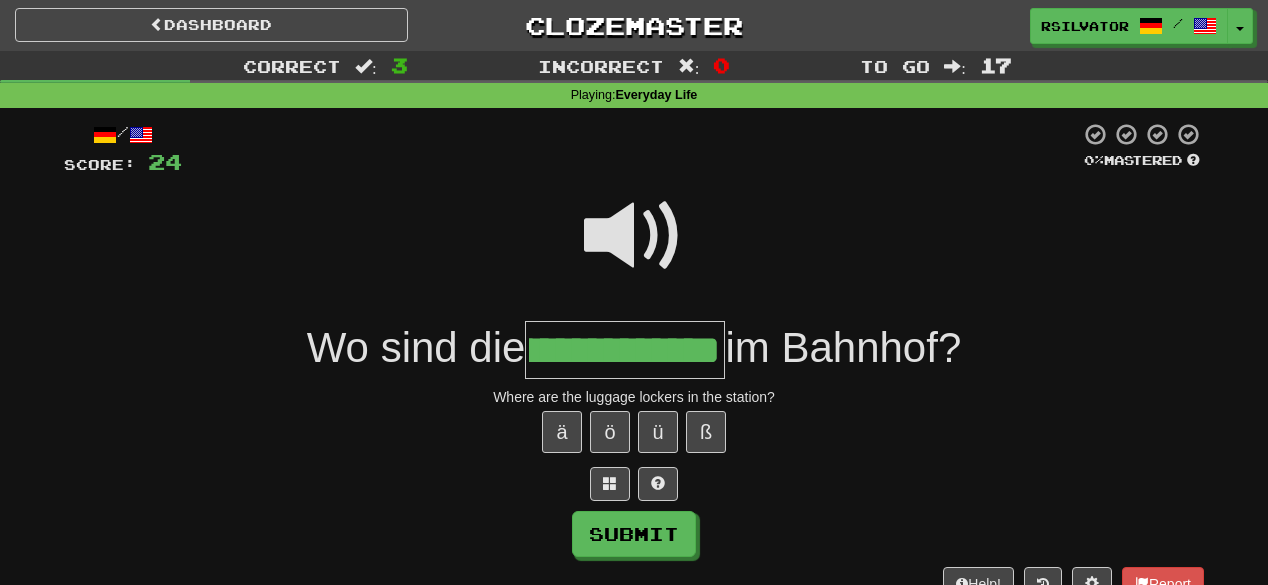 scroll, scrollTop: 0, scrollLeft: 0, axis: both 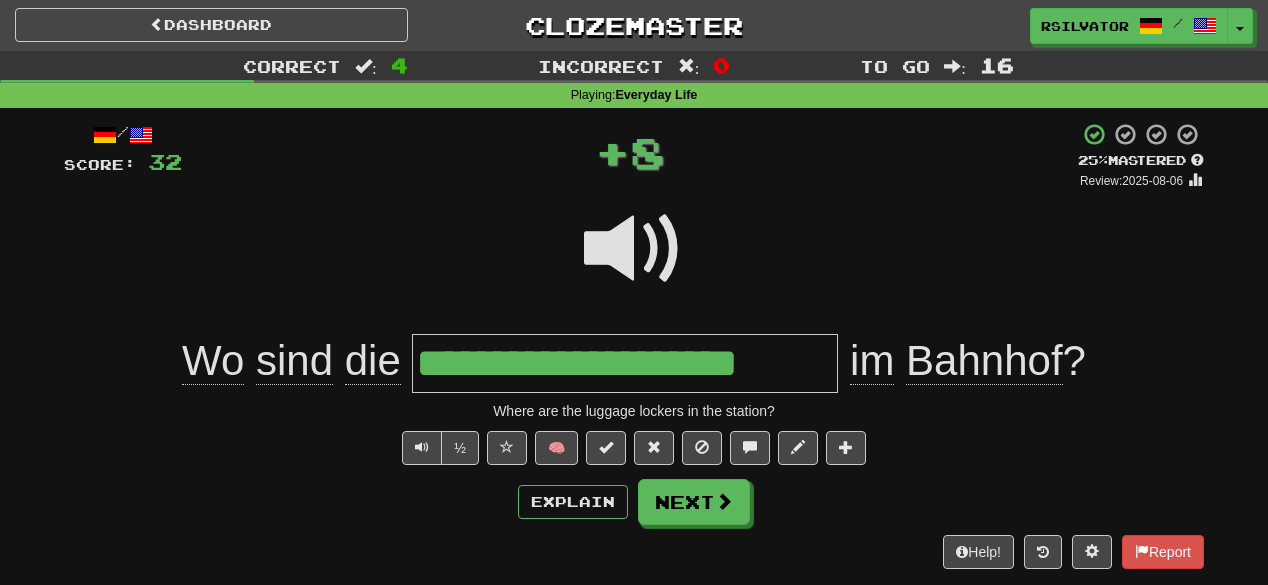 click on "**********" at bounding box center [625, 363] 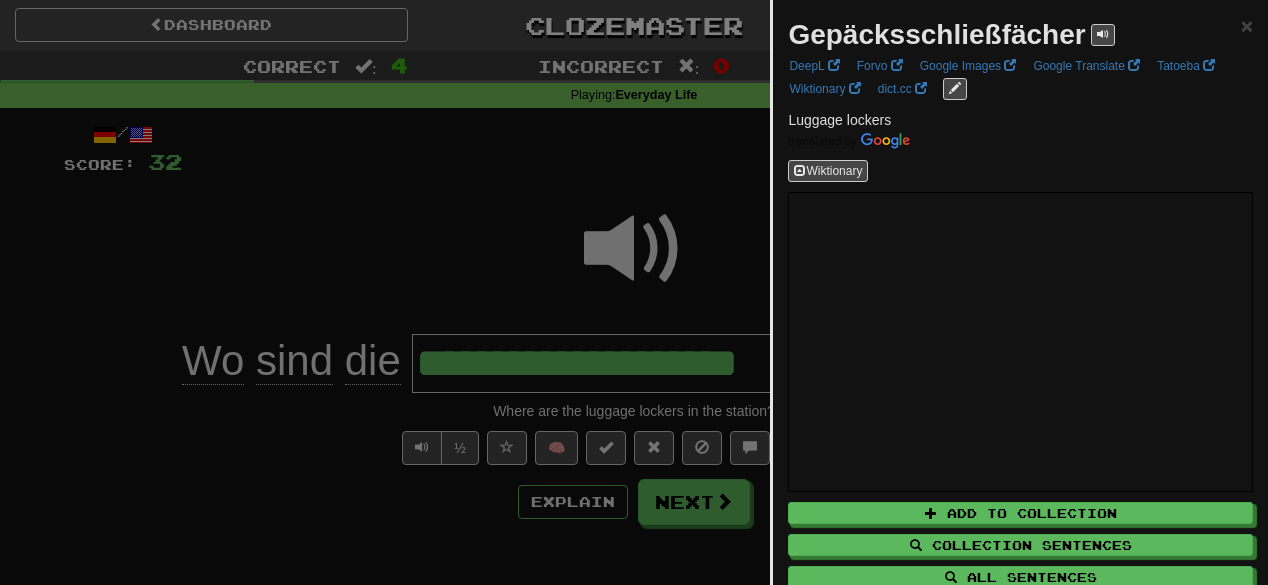 click at bounding box center [634, 292] 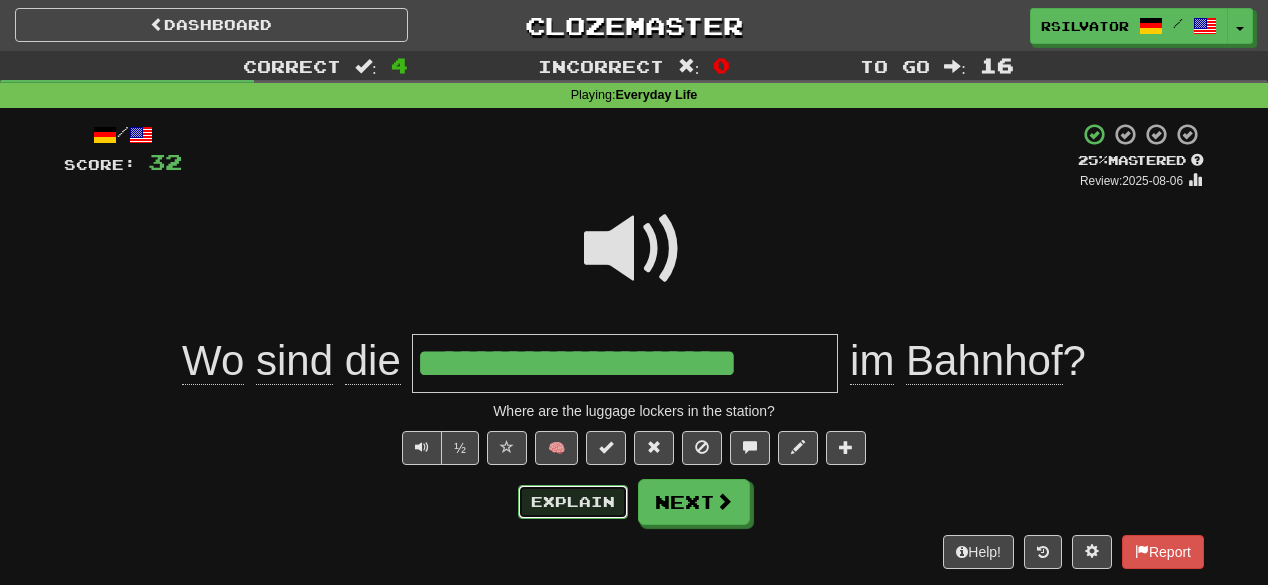 click on "Explain" at bounding box center [573, 502] 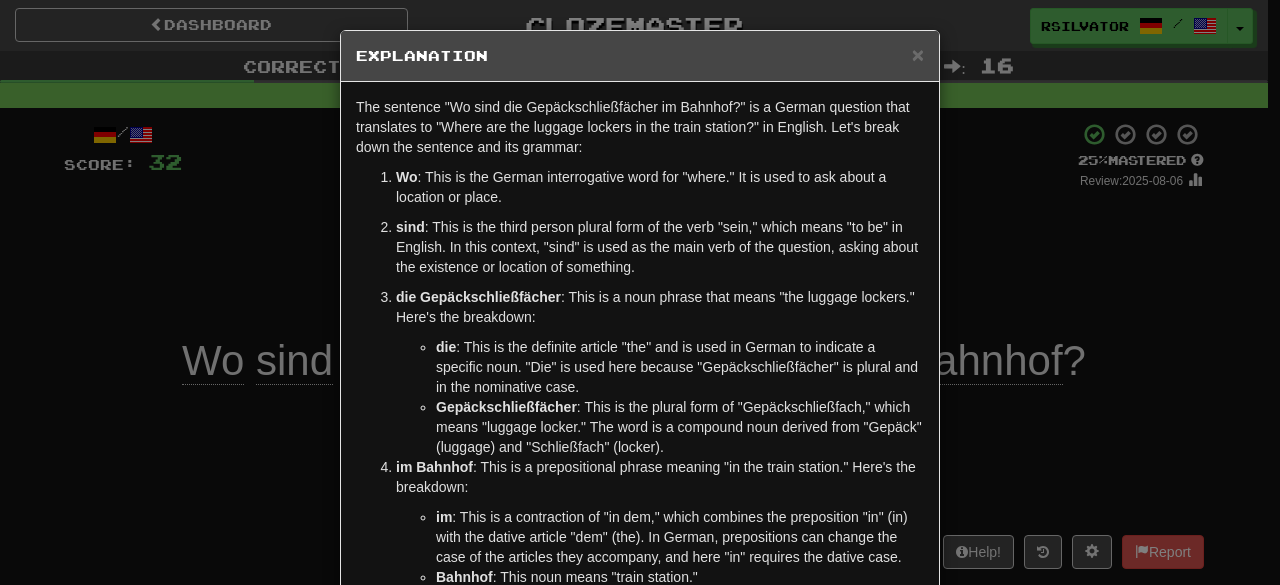 click on "× Explanation The sentence "Wo sind die Gepäckschließfächer im Bahnhof?" is a German question that translates to "Where are the luggage lockers in the train station?" in English. Let's break down the sentence and its grammar:
Wo : This is the German interrogative word for "where." It is used to ask about a location or place.
sind : This is the third person plural form of the verb "sein," which means "to be" in English. In this context, "sind" is used as the main verb of the question, asking about the existence or location of something.
die Gepäckschließfächer : This is a noun phrase that means "the luggage lockers." Here's the breakdown:
die : This is the definite article "the" and is used in German to indicate a specific noun. "Die" is used here because "Gepäckschließfächer" is plural and in the nominative case.
Gepäckschließfächer
im Bahnhof : This is a prepositional phrase meaning "in the train station." Here's the breakdown:
im
Bahnhof
Let us know" at bounding box center (640, 292) 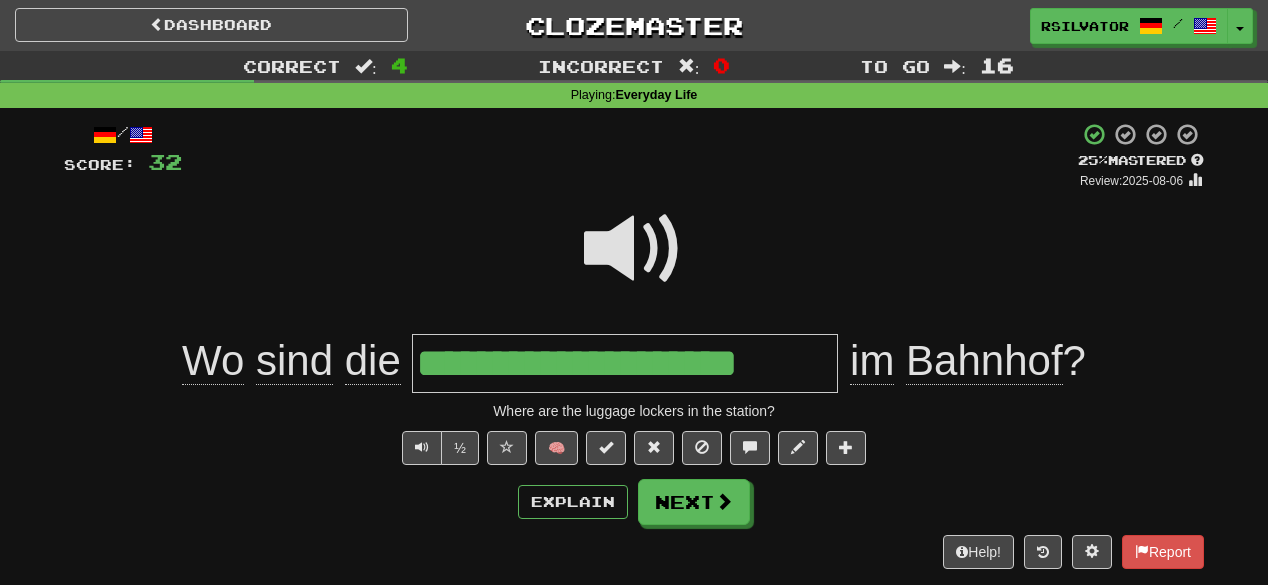 click on "**********" at bounding box center [625, 363] 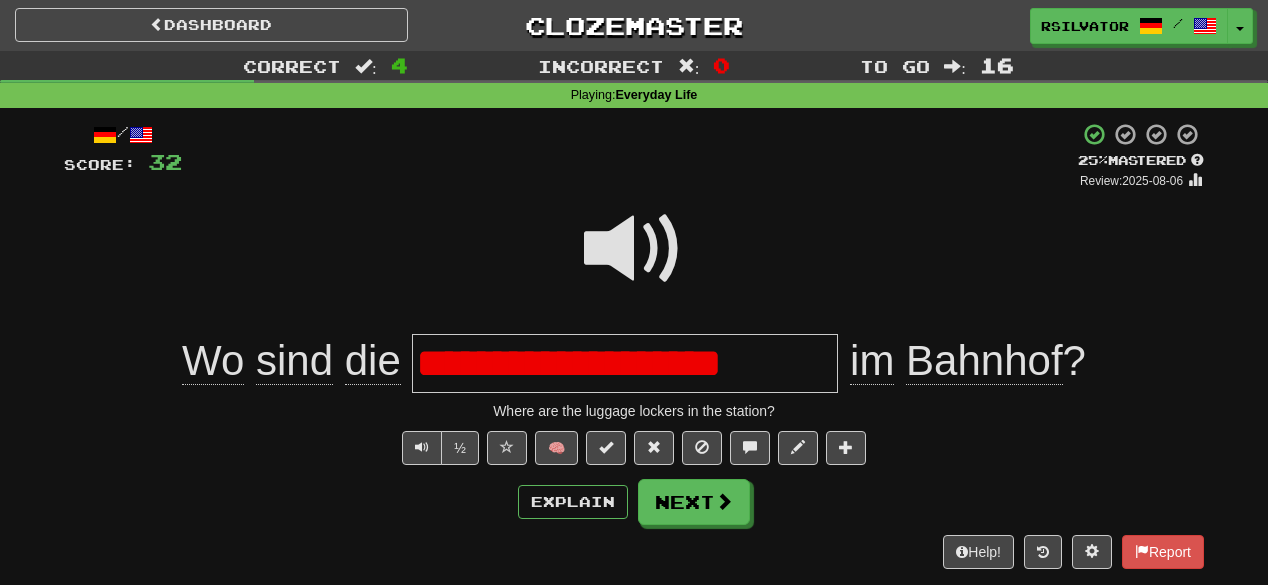 type on "**********" 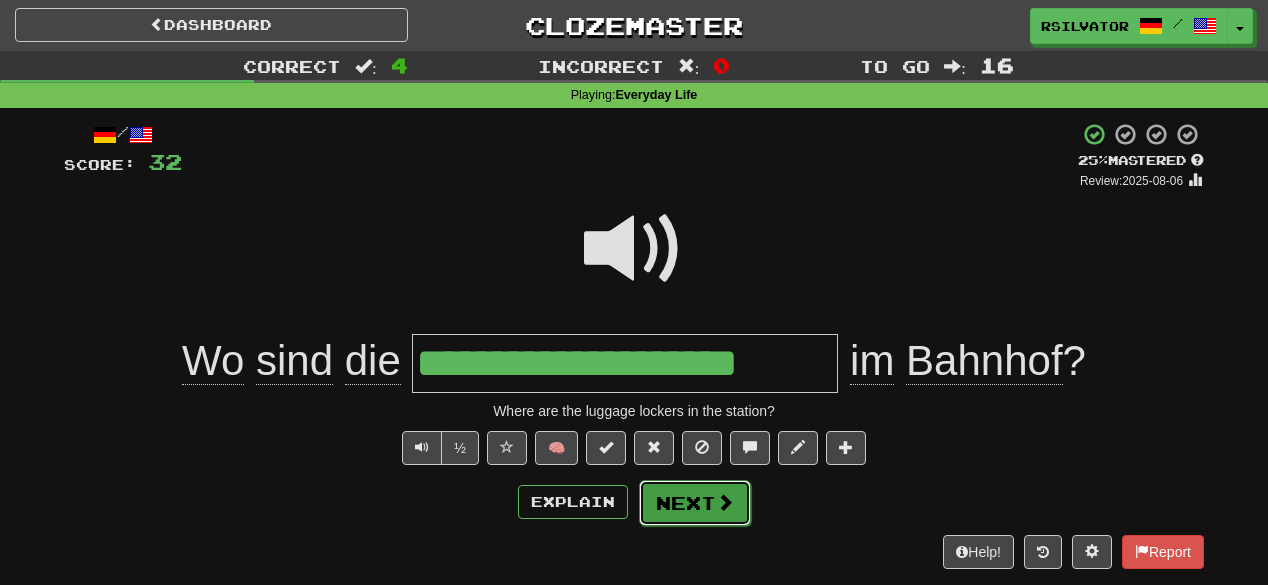 click at bounding box center [725, 502] 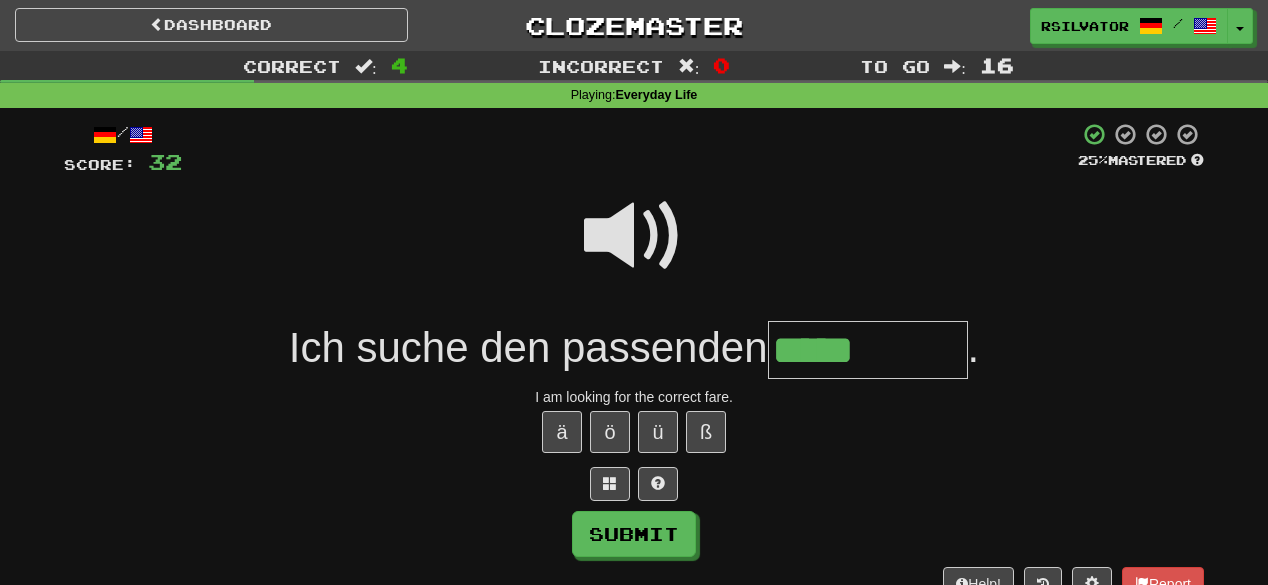 type on "*****" 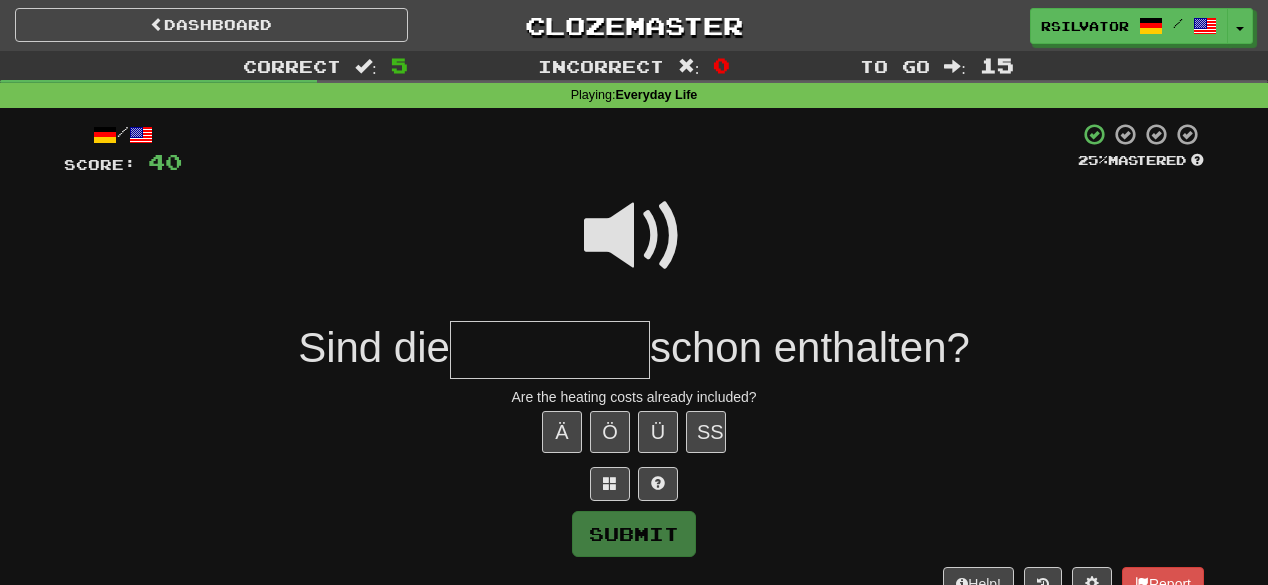 type on "*" 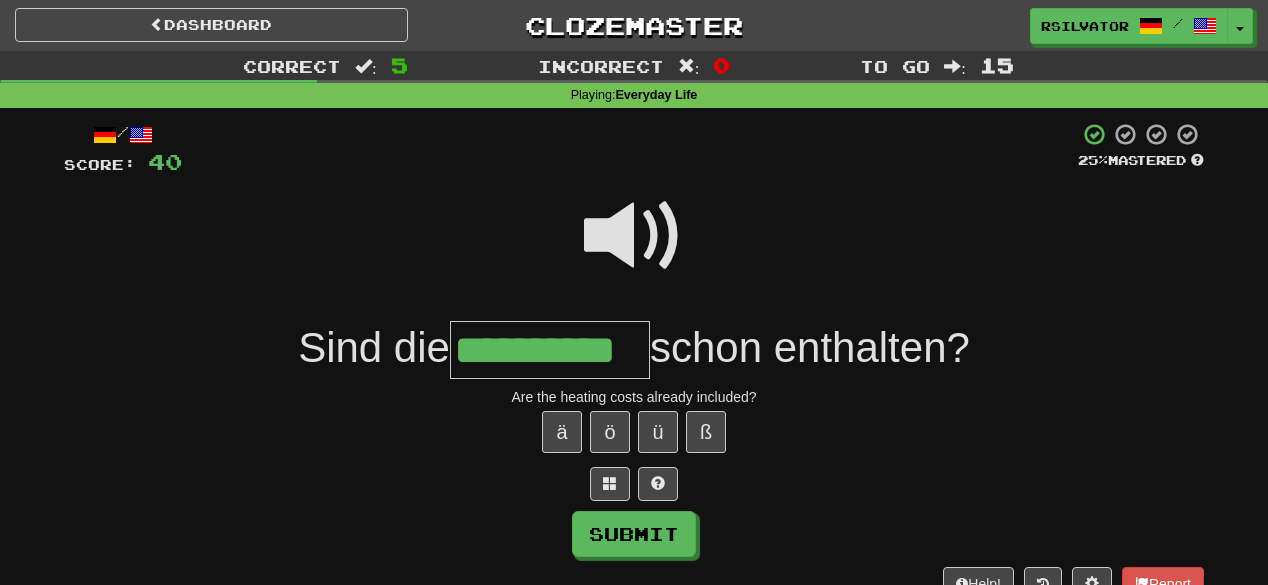 scroll, scrollTop: 0, scrollLeft: 15, axis: horizontal 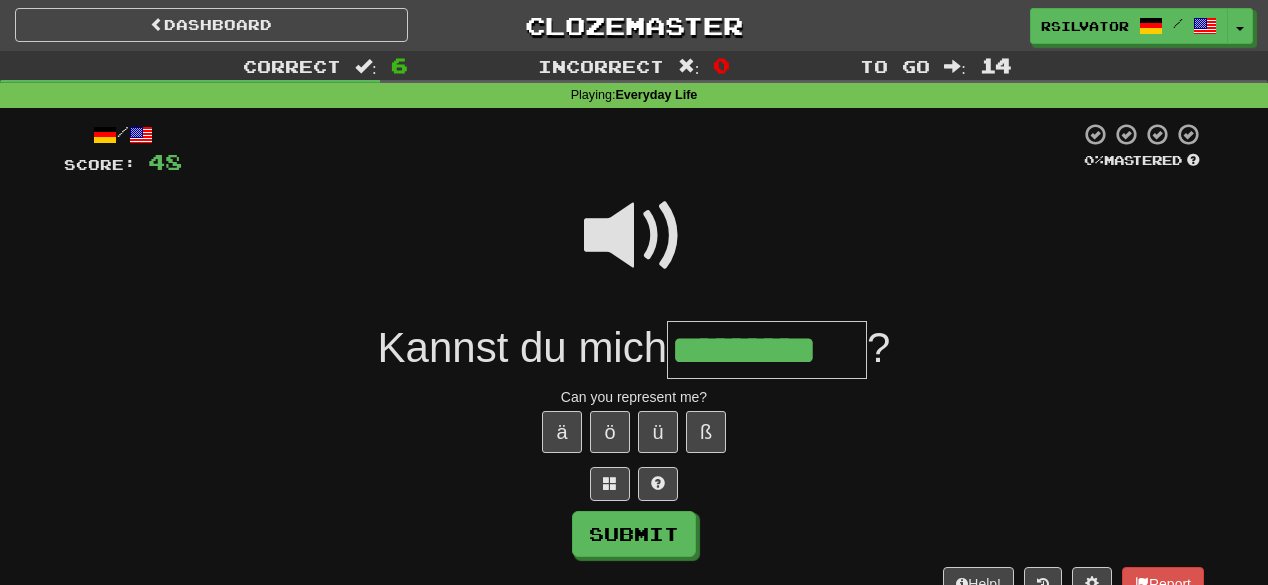 type on "*********" 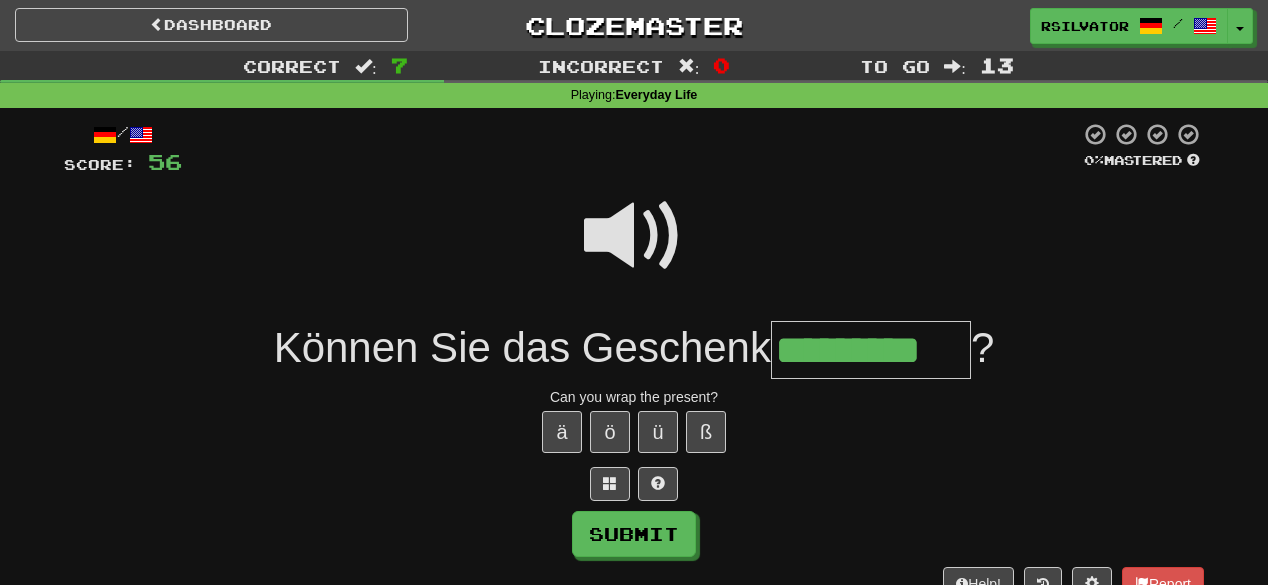 type on "*********" 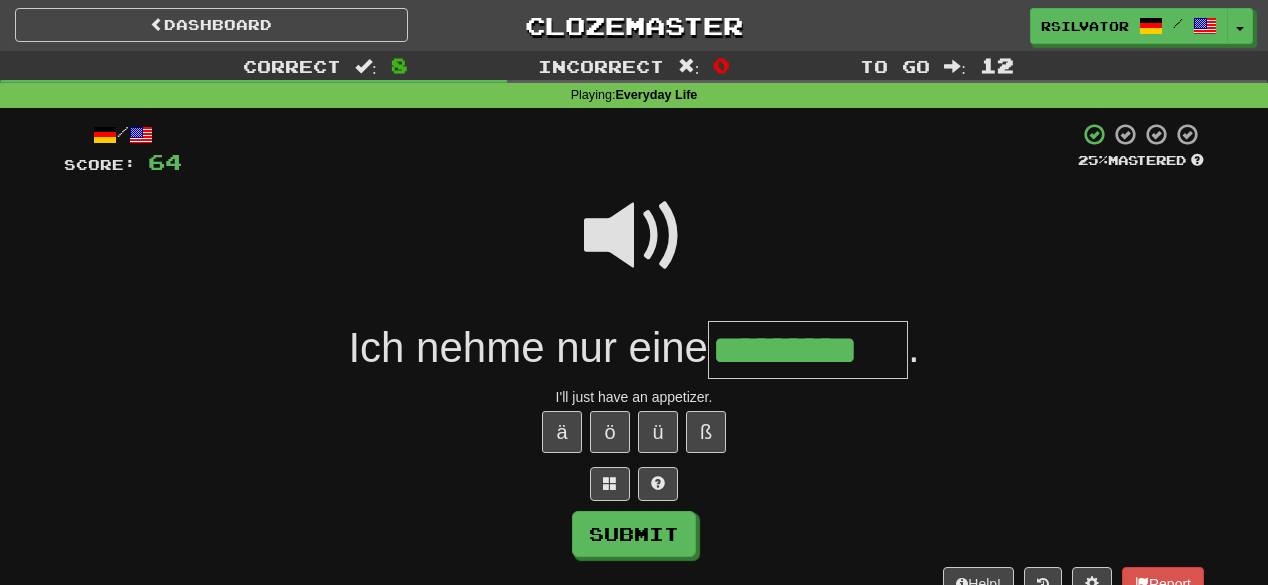 type on "*********" 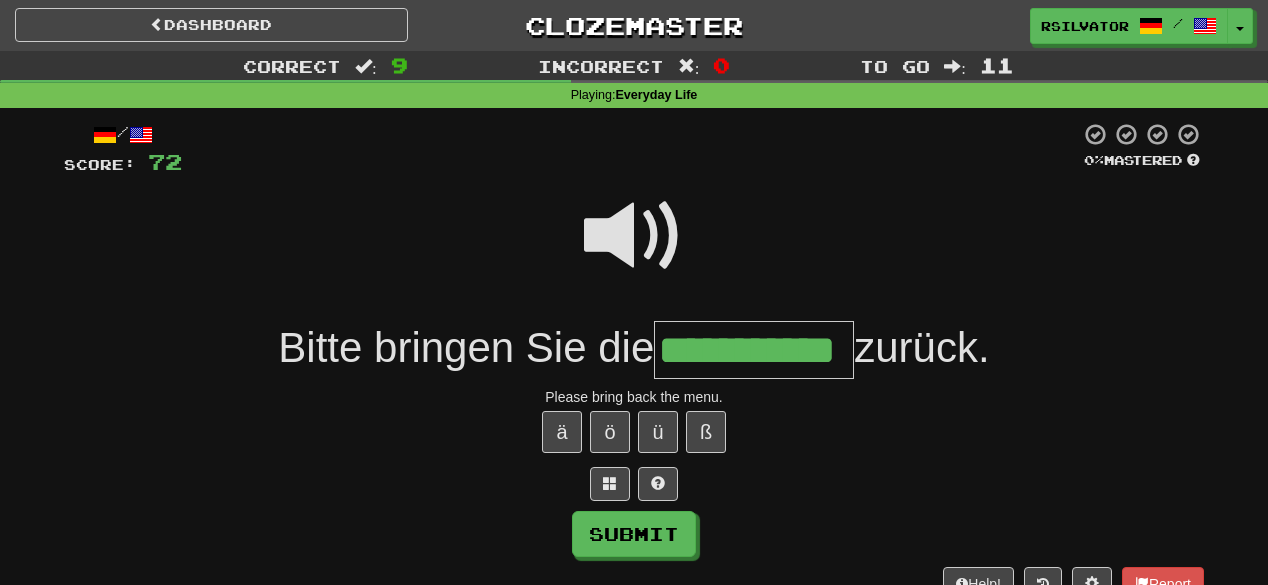 scroll, scrollTop: 0, scrollLeft: 28, axis: horizontal 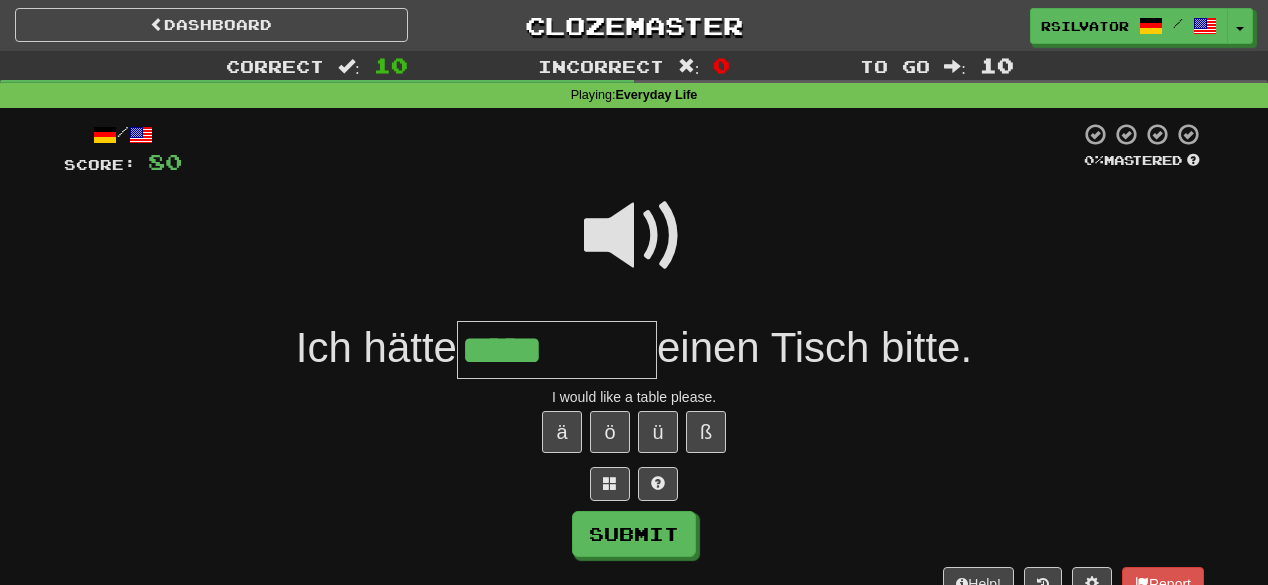 type on "*****" 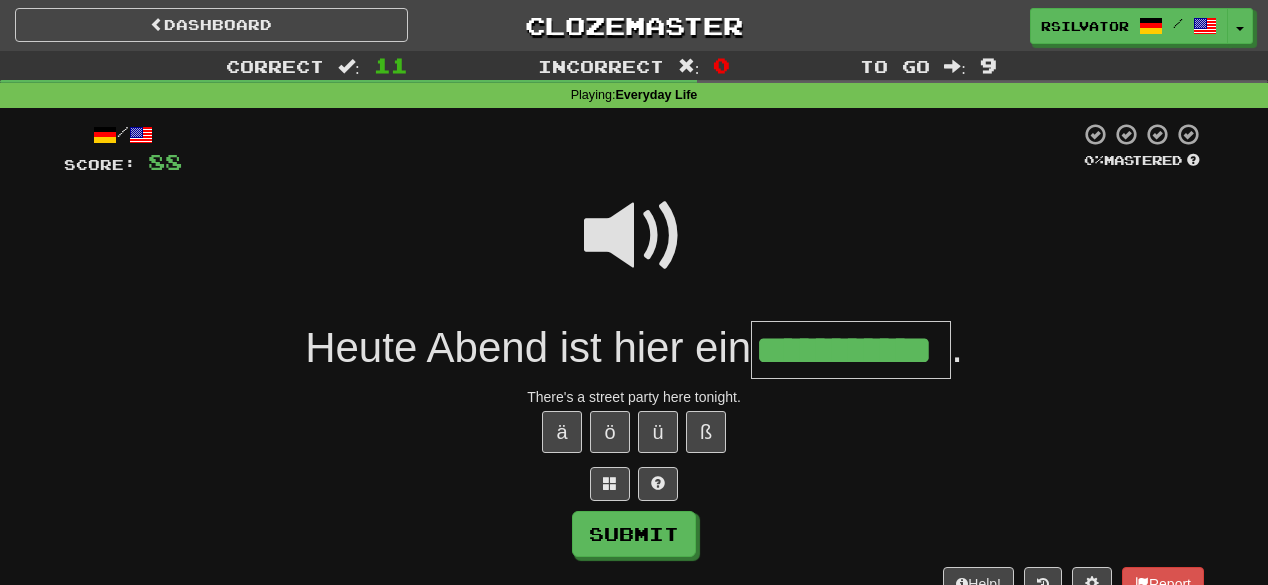 scroll, scrollTop: 0, scrollLeft: 24, axis: horizontal 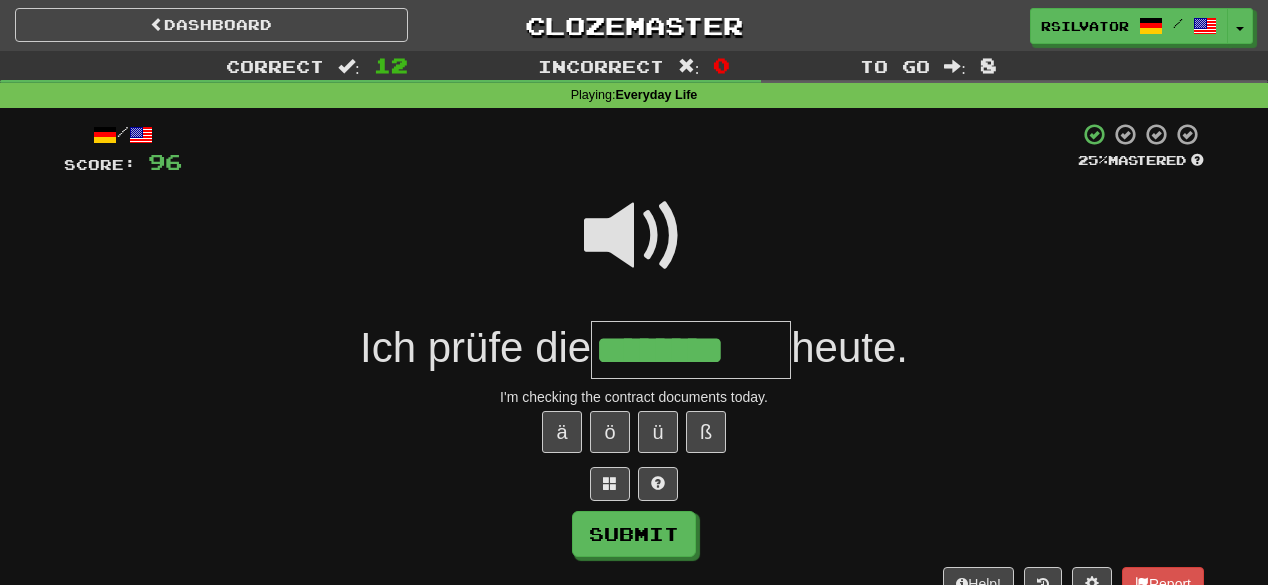 type on "**********" 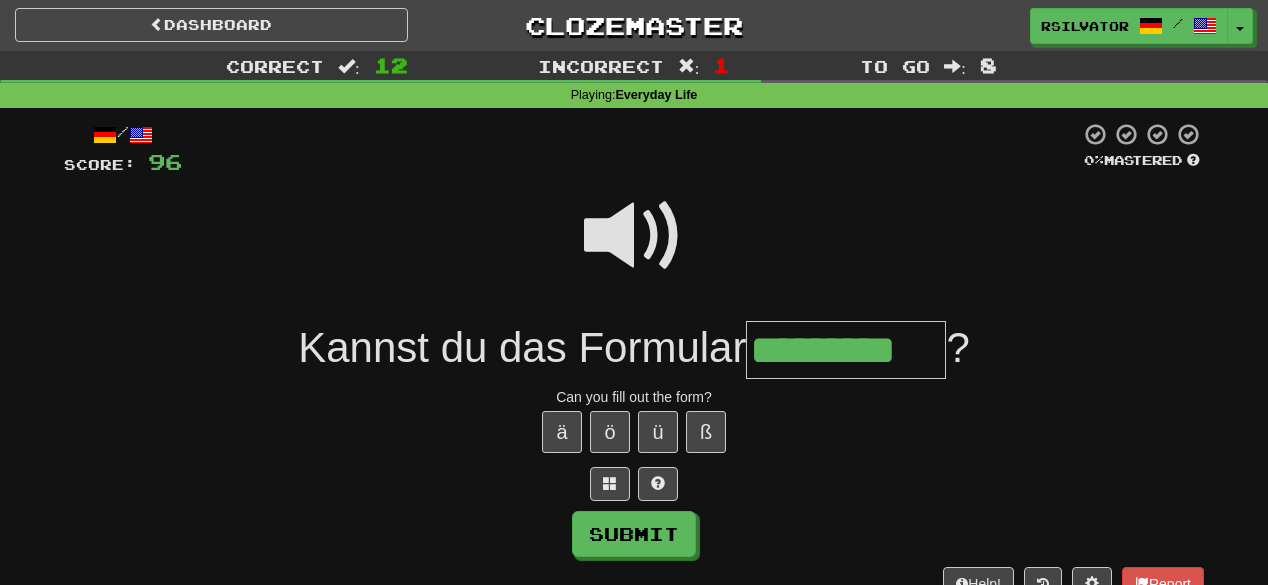 type on "*********" 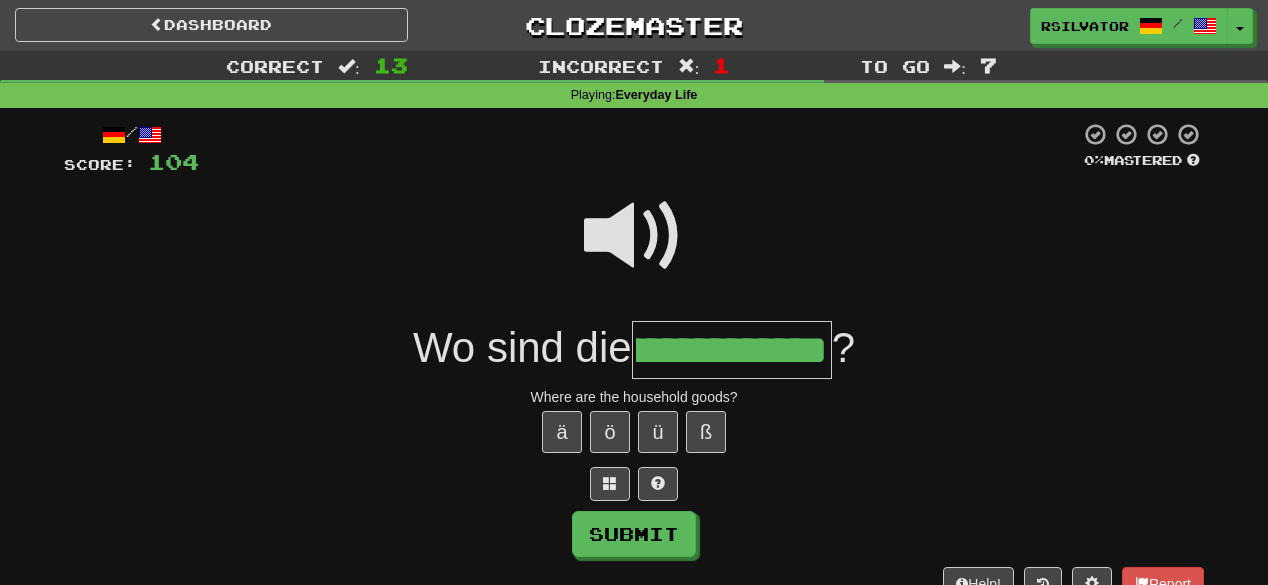 scroll, scrollTop: 0, scrollLeft: 108, axis: horizontal 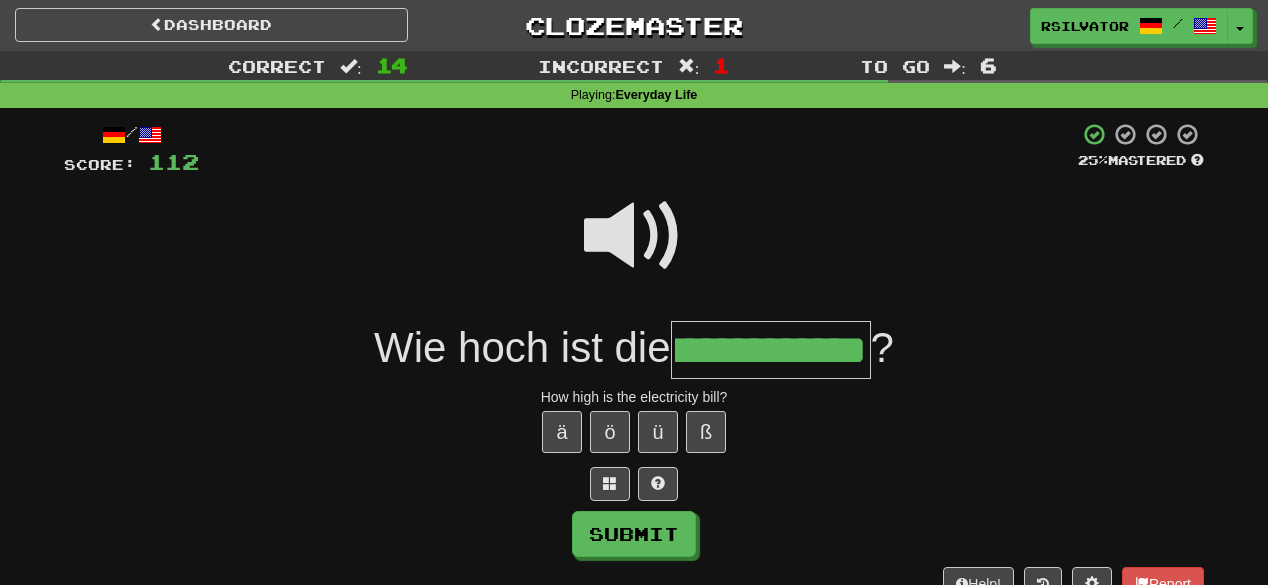 type on "**********" 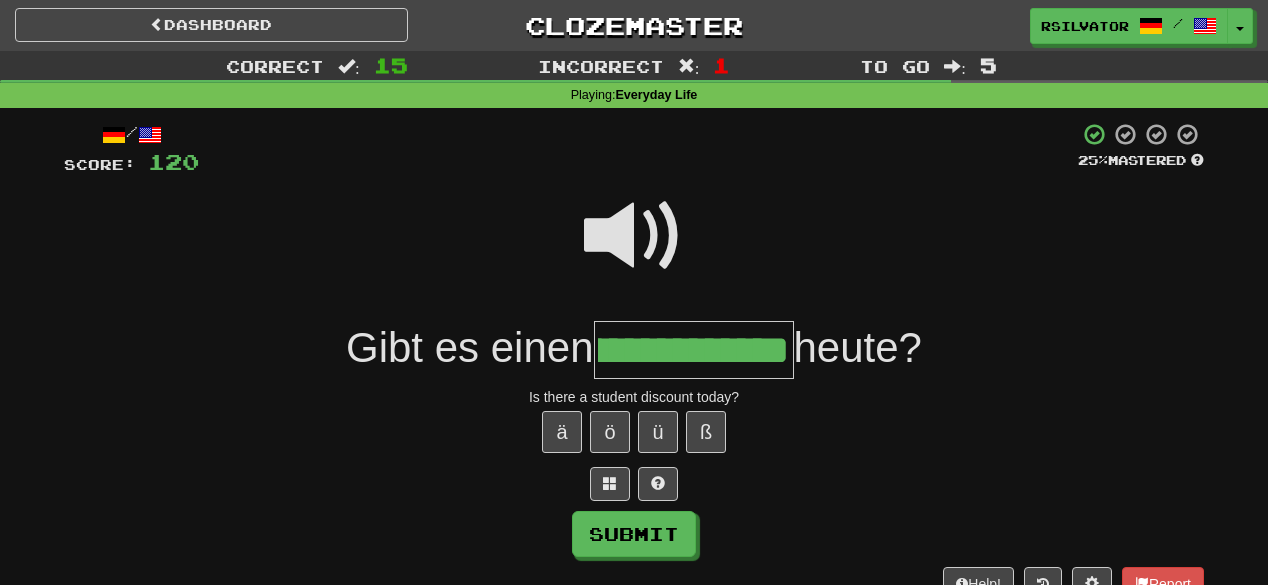 scroll, scrollTop: 0, scrollLeft: 129, axis: horizontal 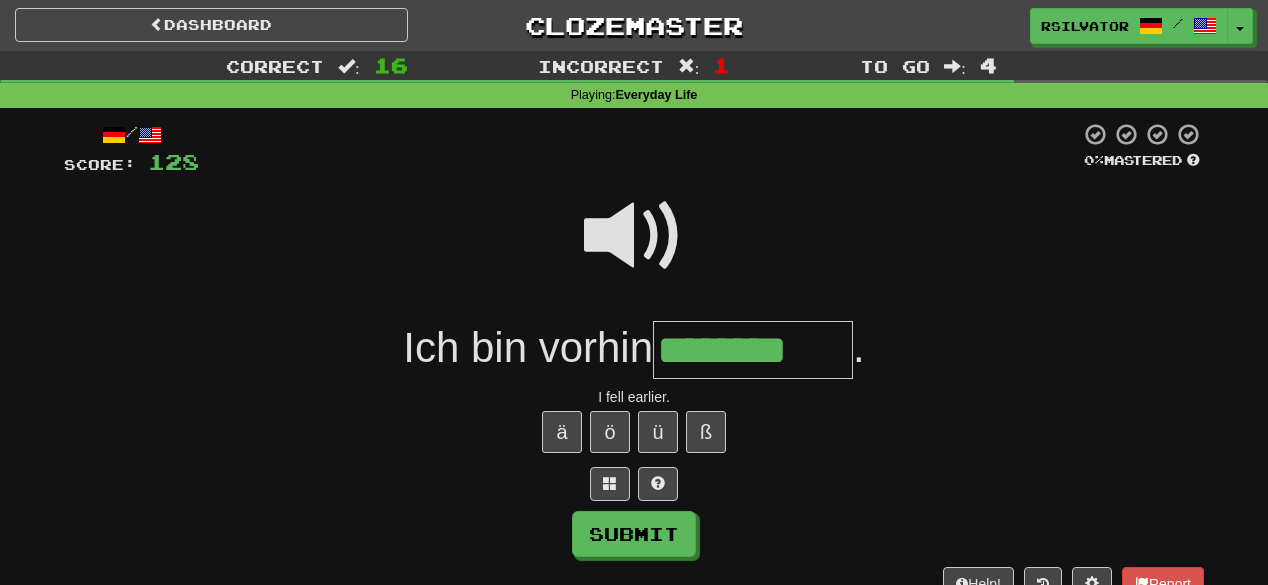 type on "********" 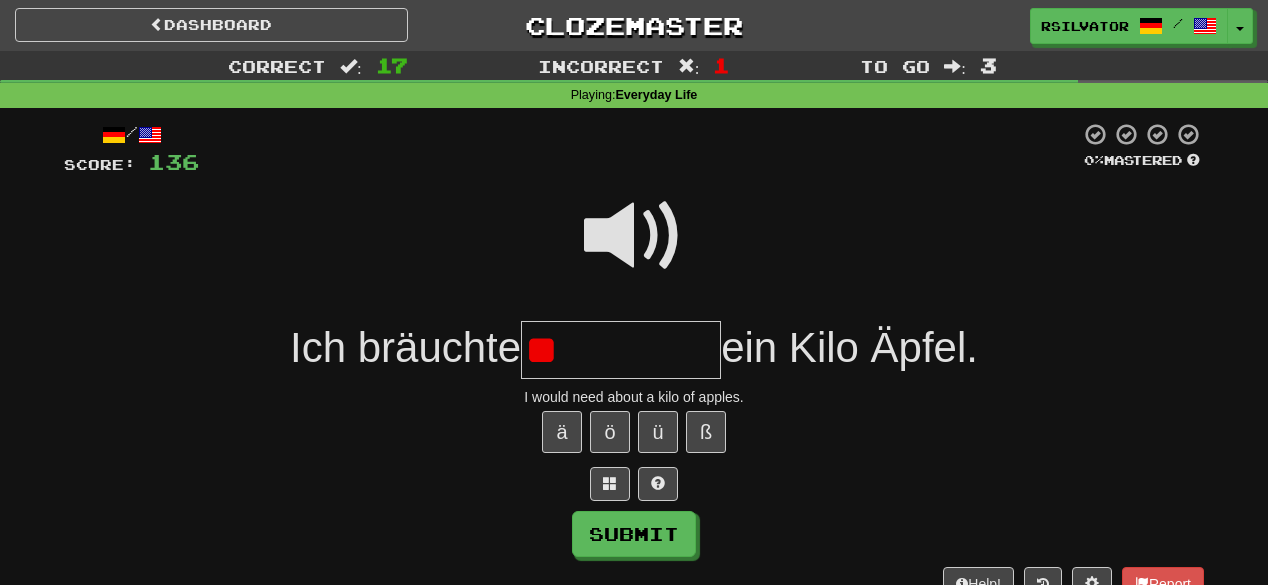 type on "*" 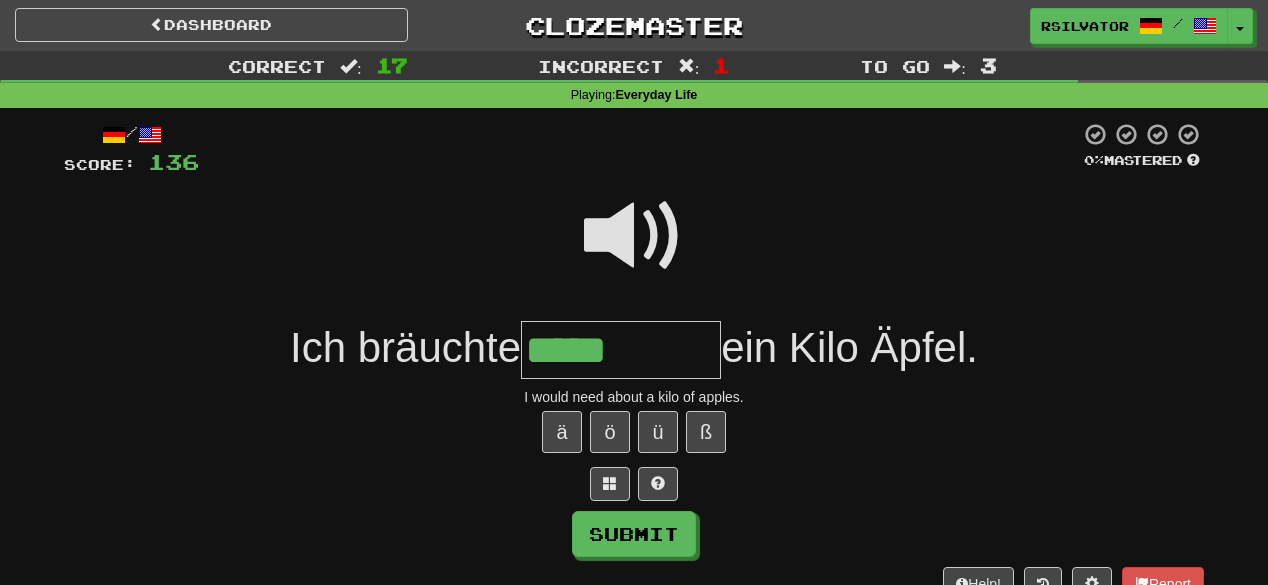 type on "*****" 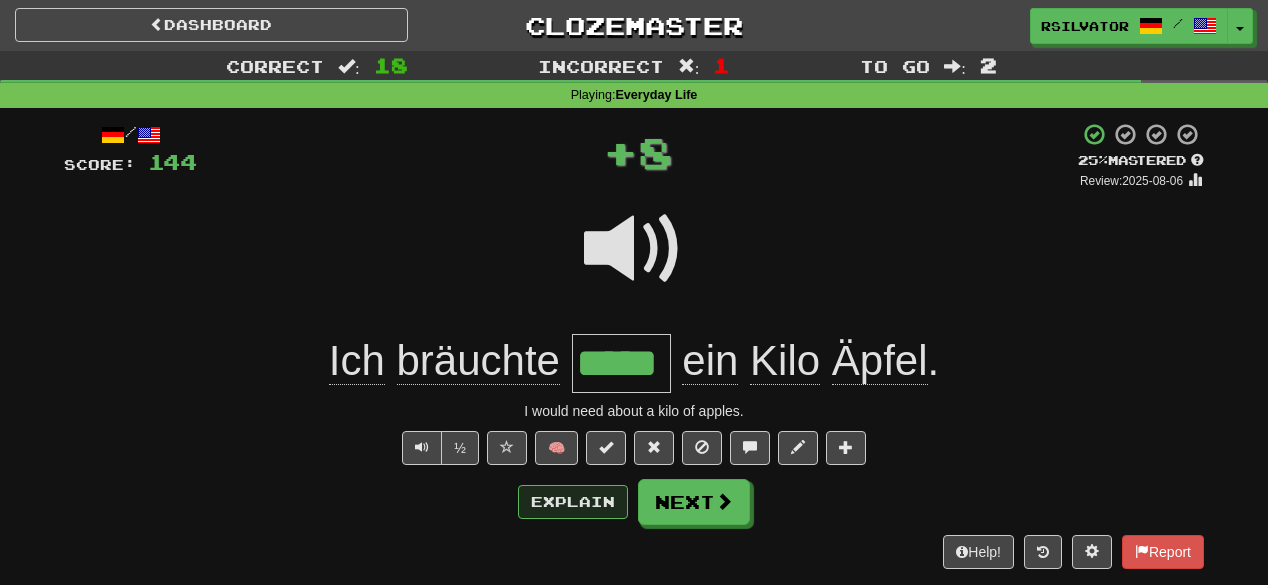 drag, startPoint x: 528, startPoint y: 479, endPoint x: 532, endPoint y: 492, distance: 13.601471 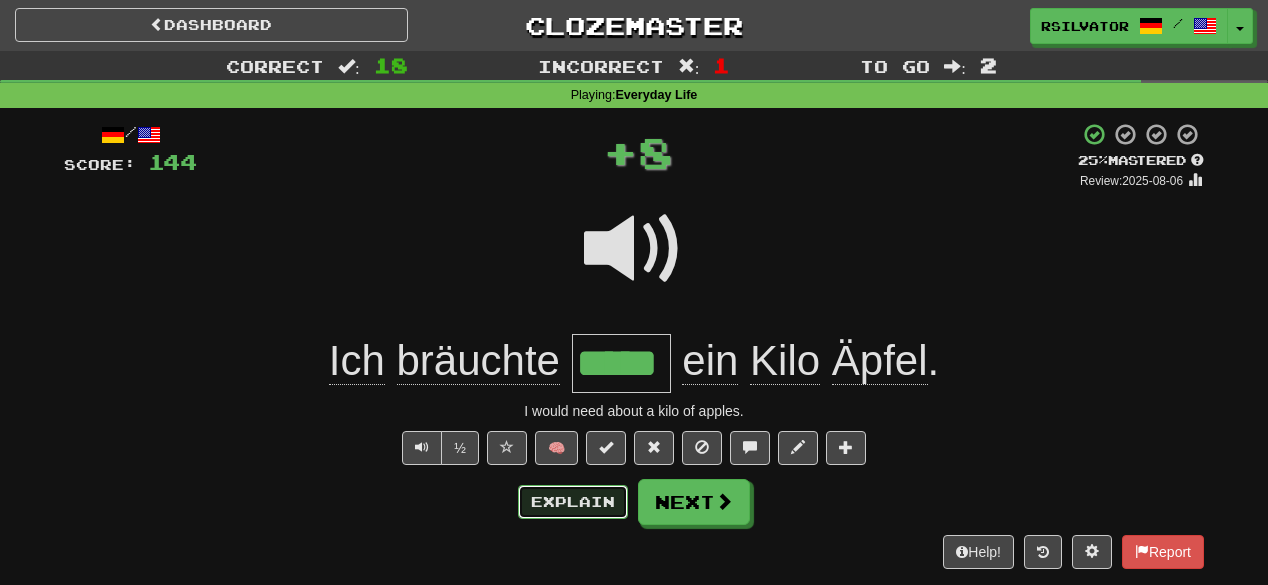 click on "Explain" at bounding box center (573, 502) 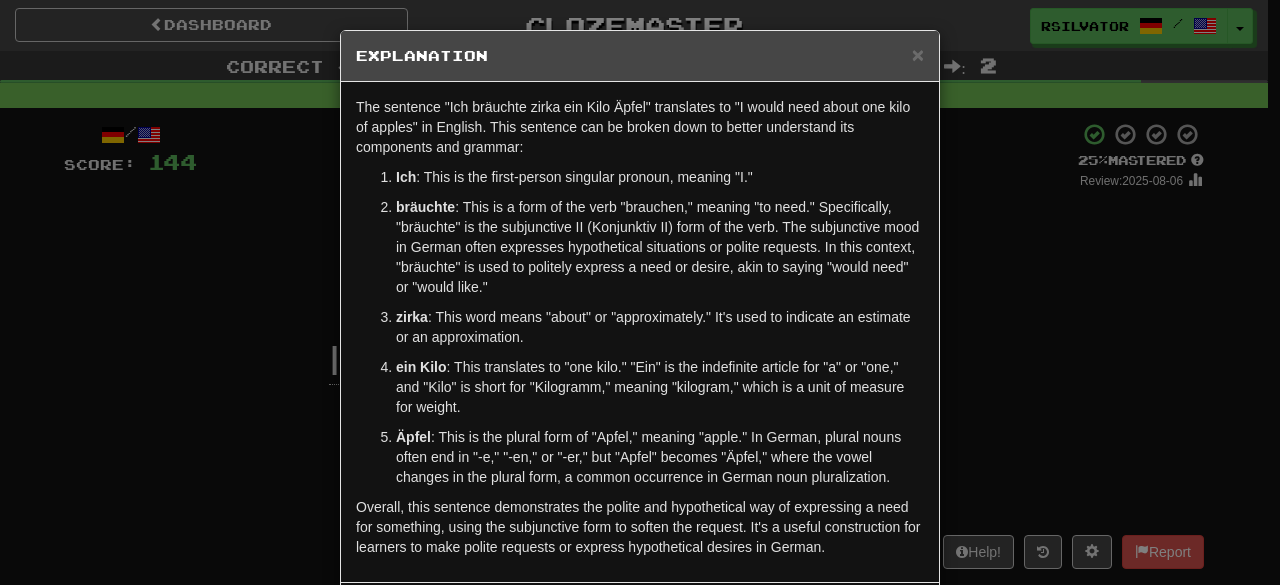 click on "× Explanation The German sentence "Ich bräuchte zirka ein Kilo Äpfel" translates to "I would need about one kilo of apples" in English. This sentence can be broken down to better understand its components and grammar:
Ich : This is the first-person singular pronoun, meaning "I."
bräuchte : This is a form of the verb "brauchen," meaning "to need." Specifically, "bräuchte" is the subjunctive II (Konjunktiv II) form of the verb. The subjunctive mood in German often expresses hypothetical situations or polite requests. In this context, "bräuchte" is used to politely express a need or desire, akin to saying "would need" or "would like."
zirka : This word means "about" or "approximately." It's used to indicate an estimate or an approximation.
ein Kilo : This translates to "one kilo." "Ein" is the indefinite article for "a" or "one," and "Kilo" is short for "Kilogramm," meaning "kilogram," which is a unit of measure for weight.
Äpfel
Let us know ! Close" at bounding box center [640, 292] 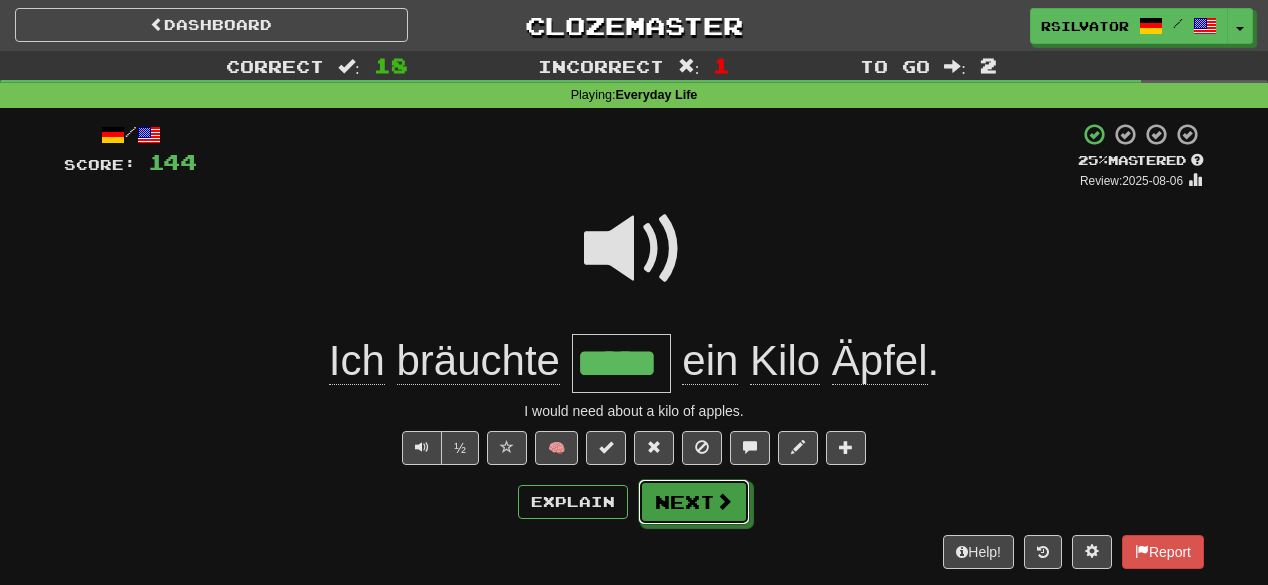 click on "Next" at bounding box center [694, 502] 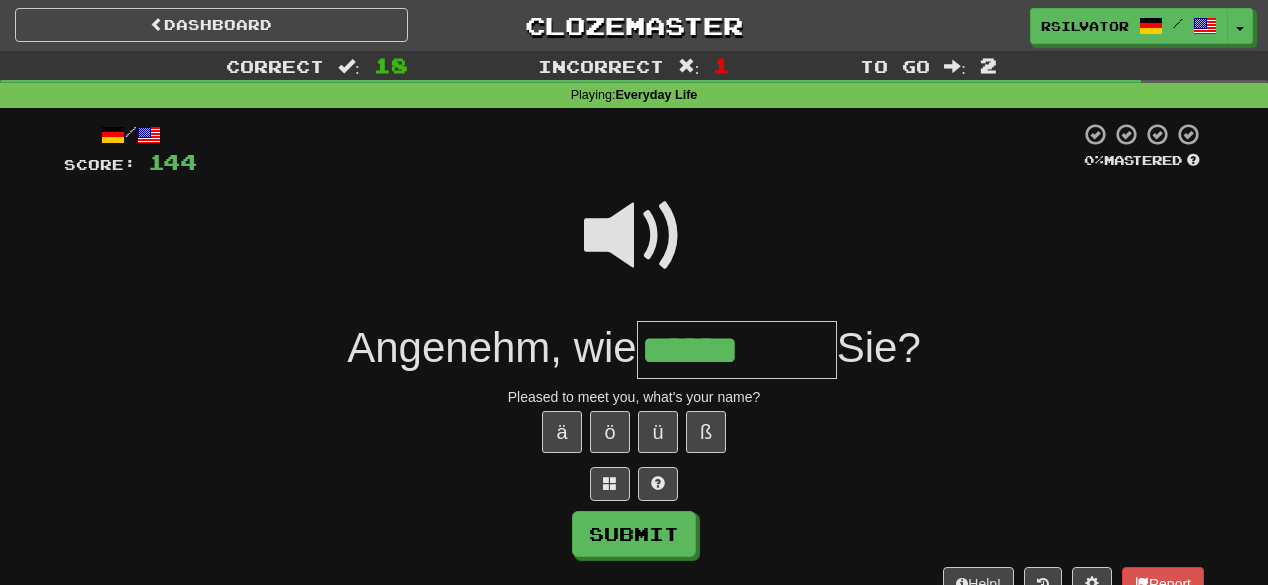 type on "******" 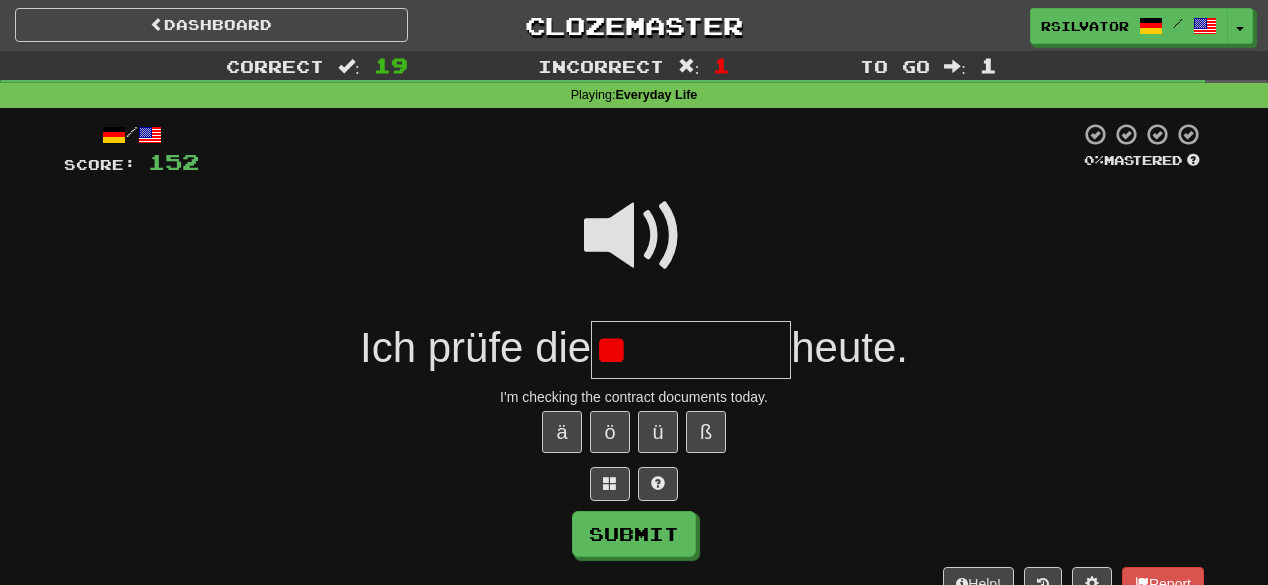 type on "*" 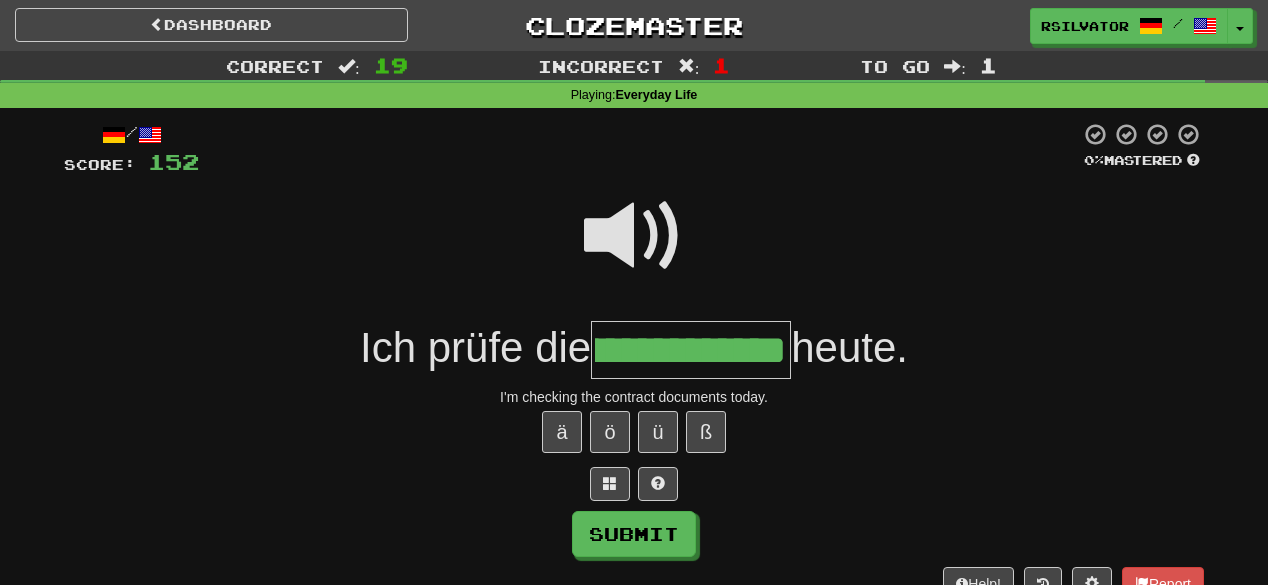 scroll, scrollTop: 0, scrollLeft: 162, axis: horizontal 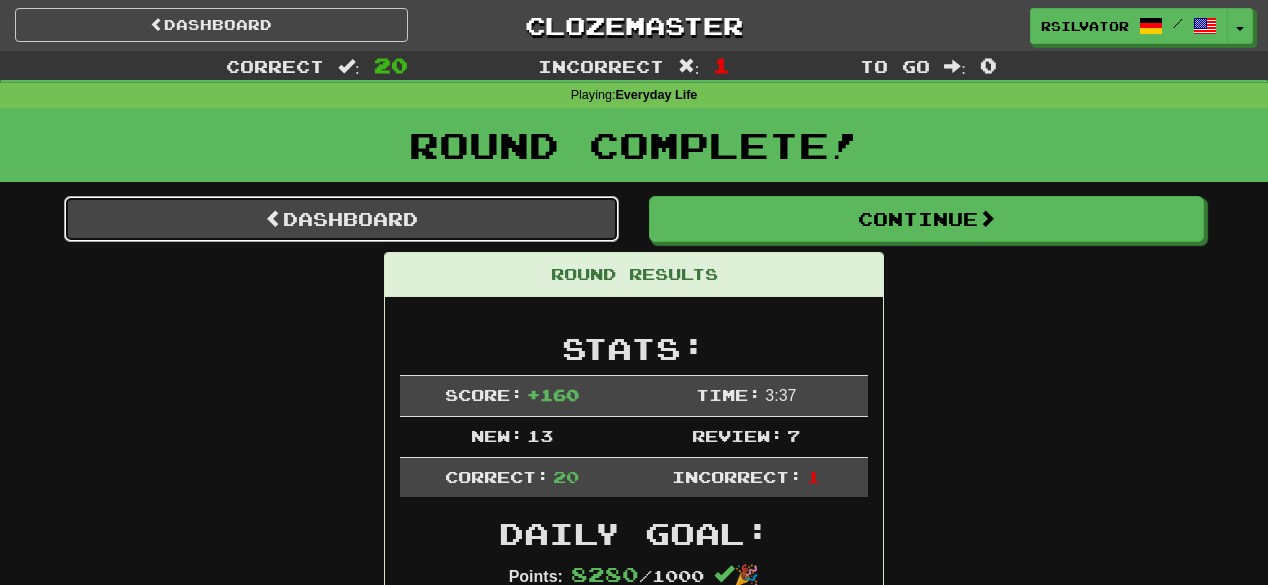 click on "Dashboard" at bounding box center [341, 219] 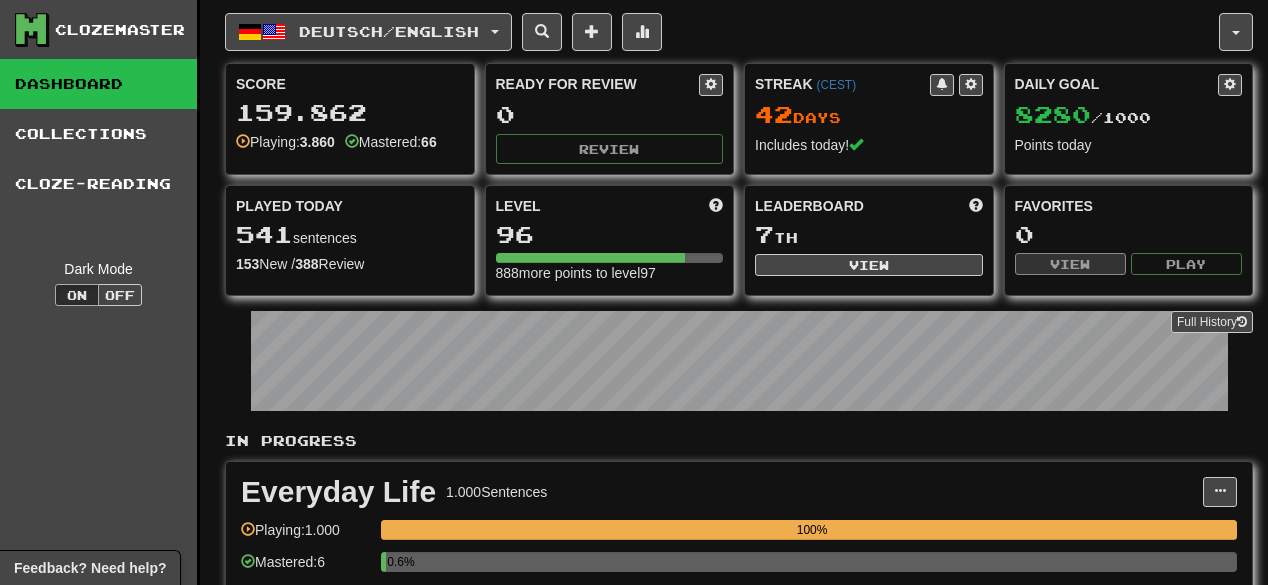 scroll, scrollTop: 0, scrollLeft: 0, axis: both 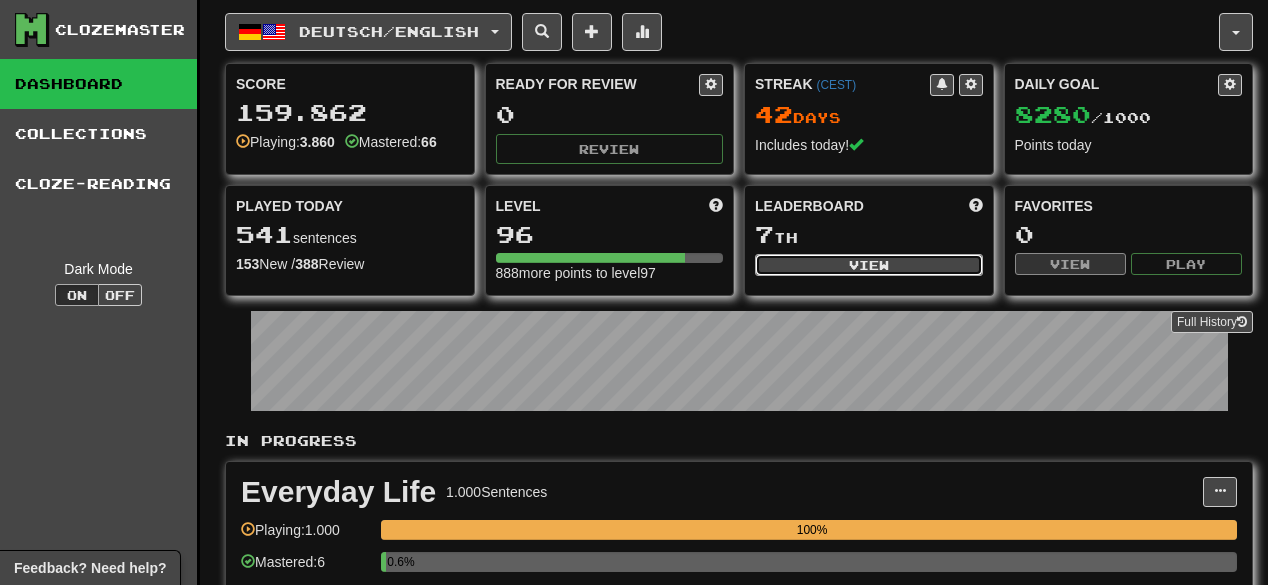 click on "View" at bounding box center (869, 265) 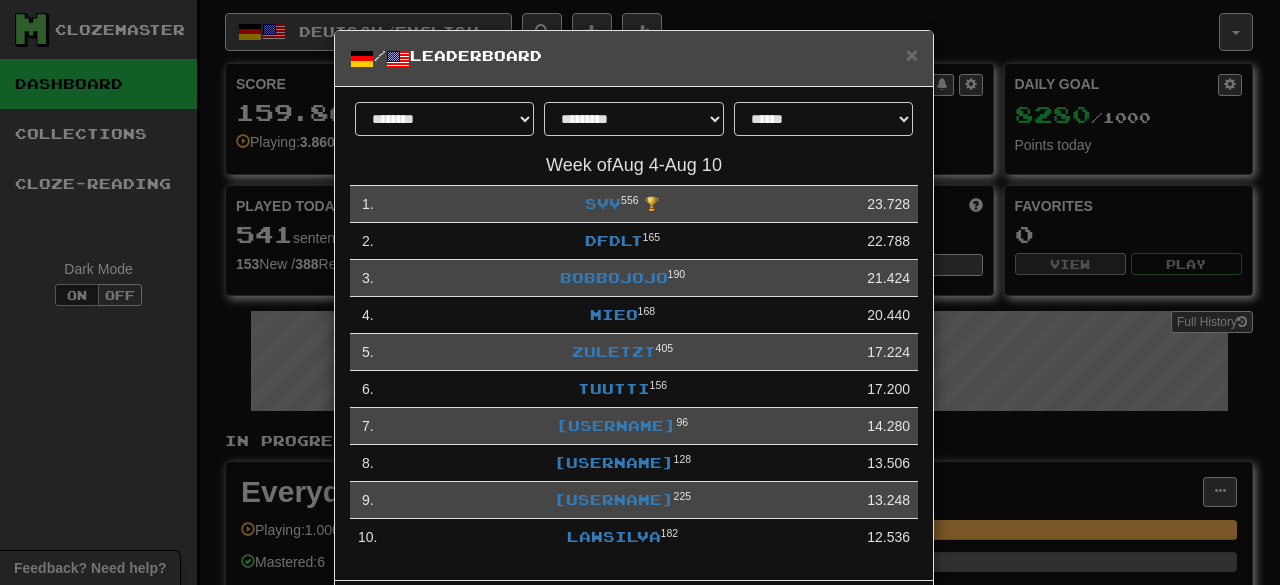 click on "**********" at bounding box center [640, 292] 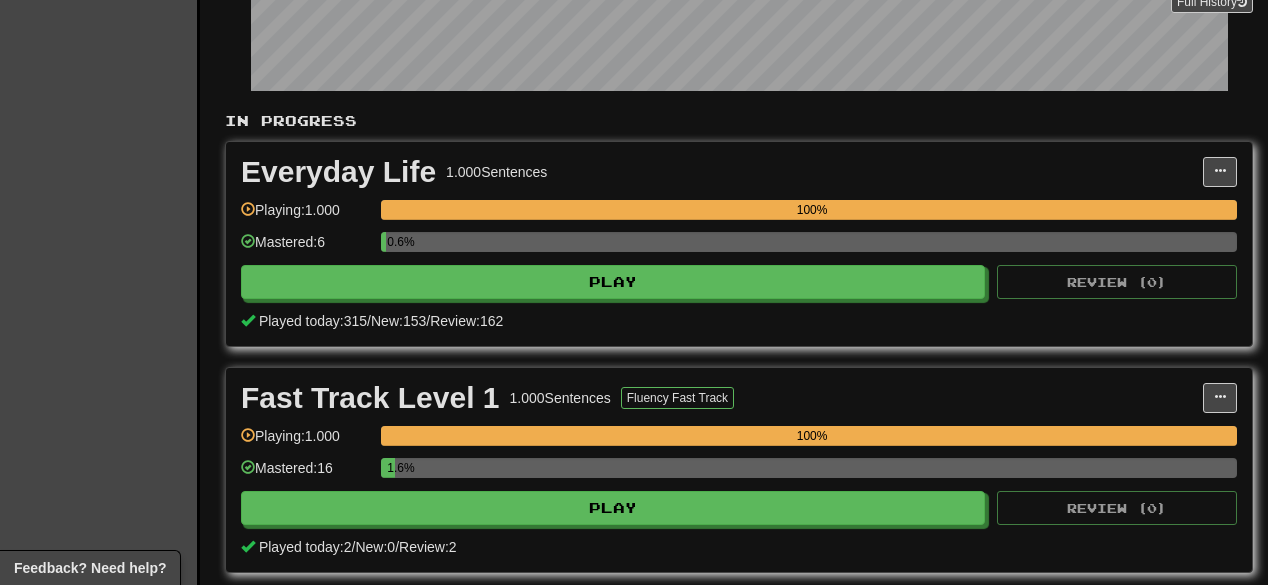 scroll, scrollTop: 0, scrollLeft: 0, axis: both 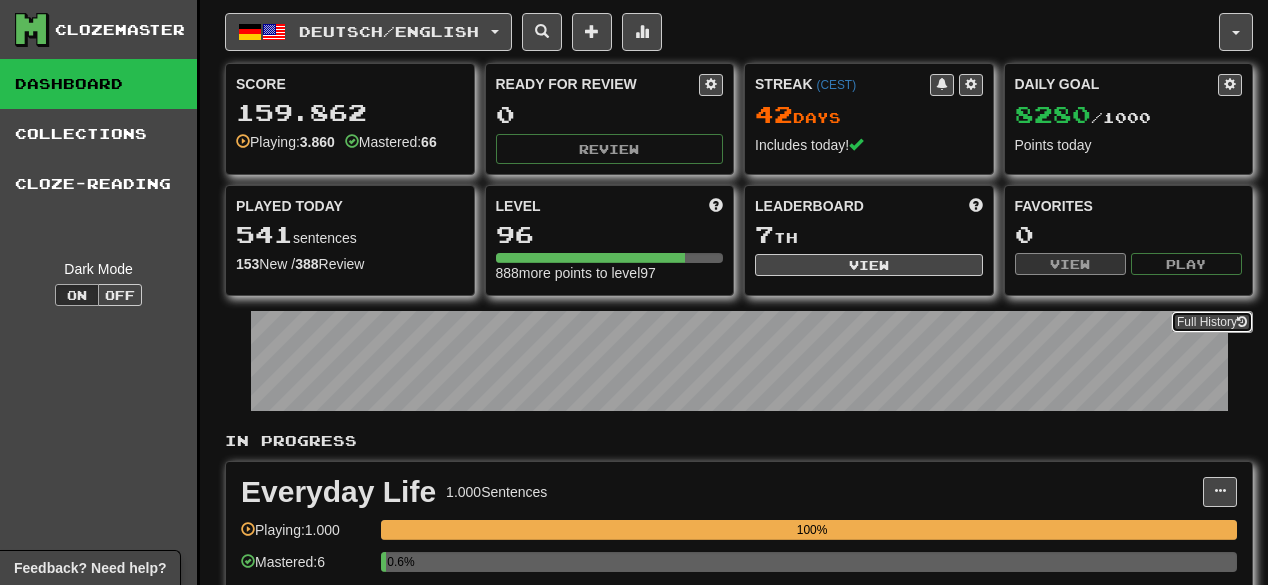 click on "Full History" at bounding box center (1212, 322) 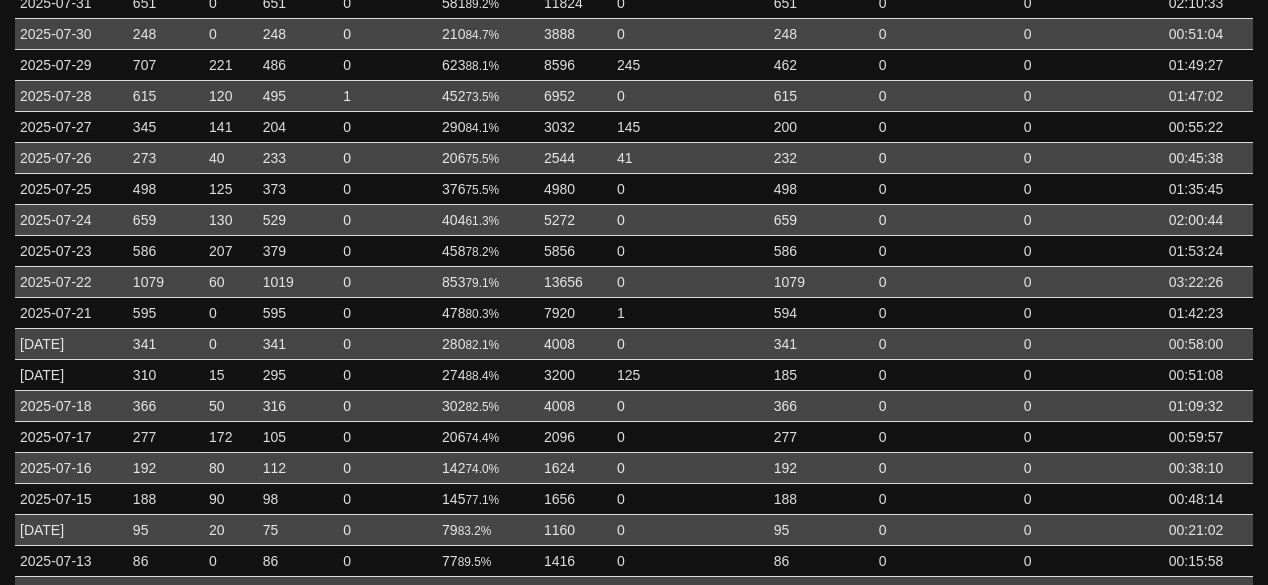 scroll, scrollTop: 0, scrollLeft: 0, axis: both 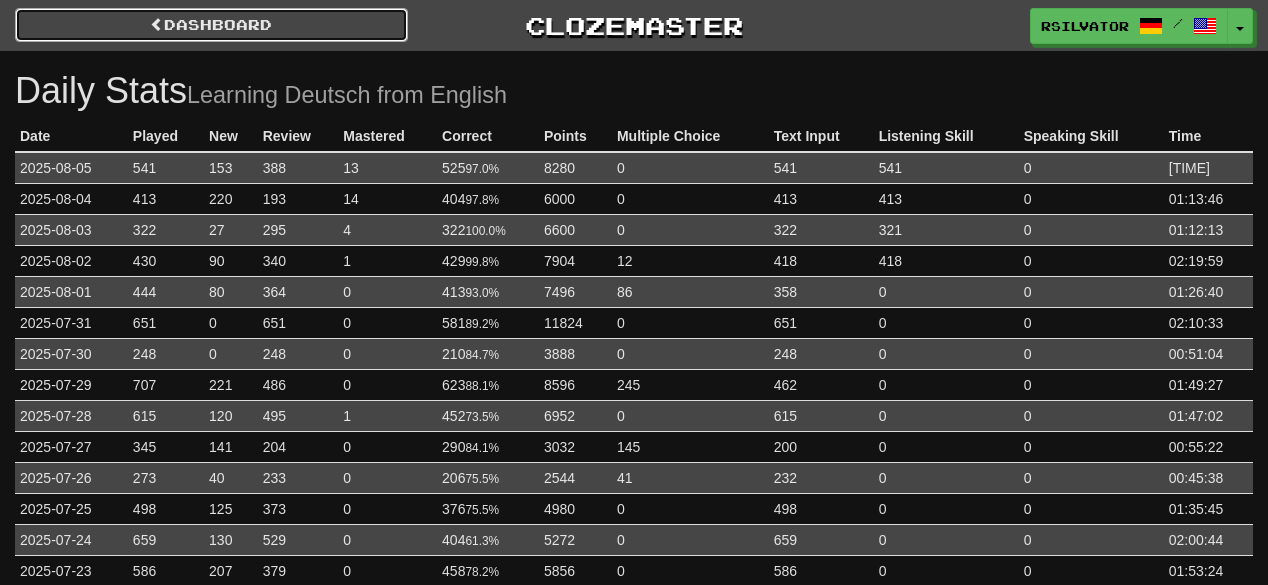 click on "Dashboard" at bounding box center [211, 25] 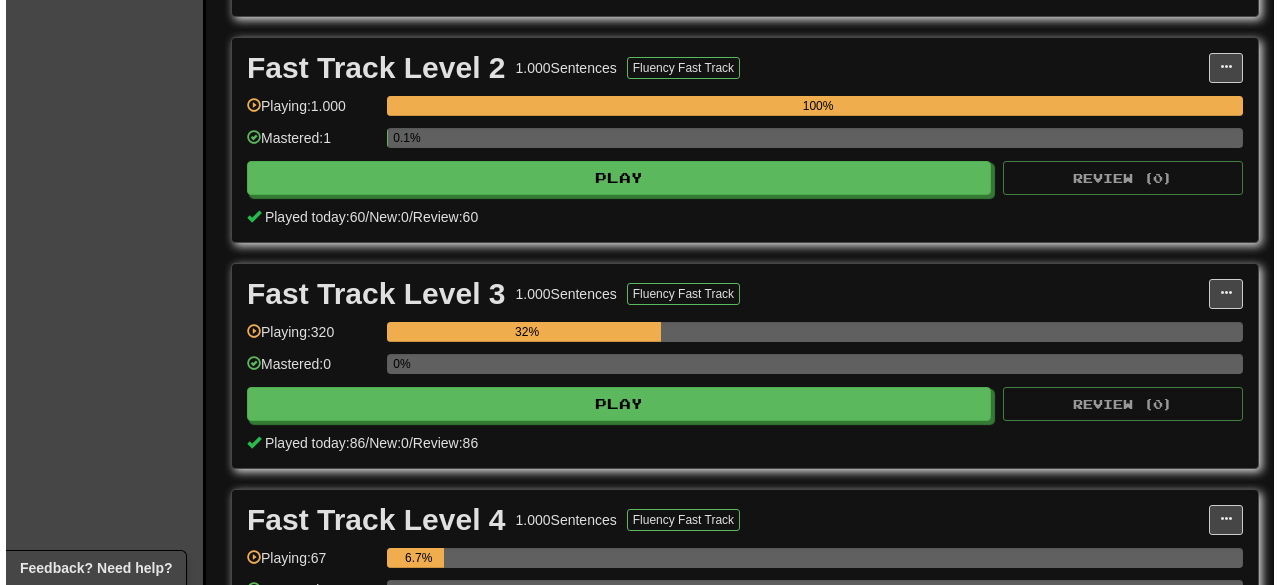 scroll, scrollTop: 960, scrollLeft: 0, axis: vertical 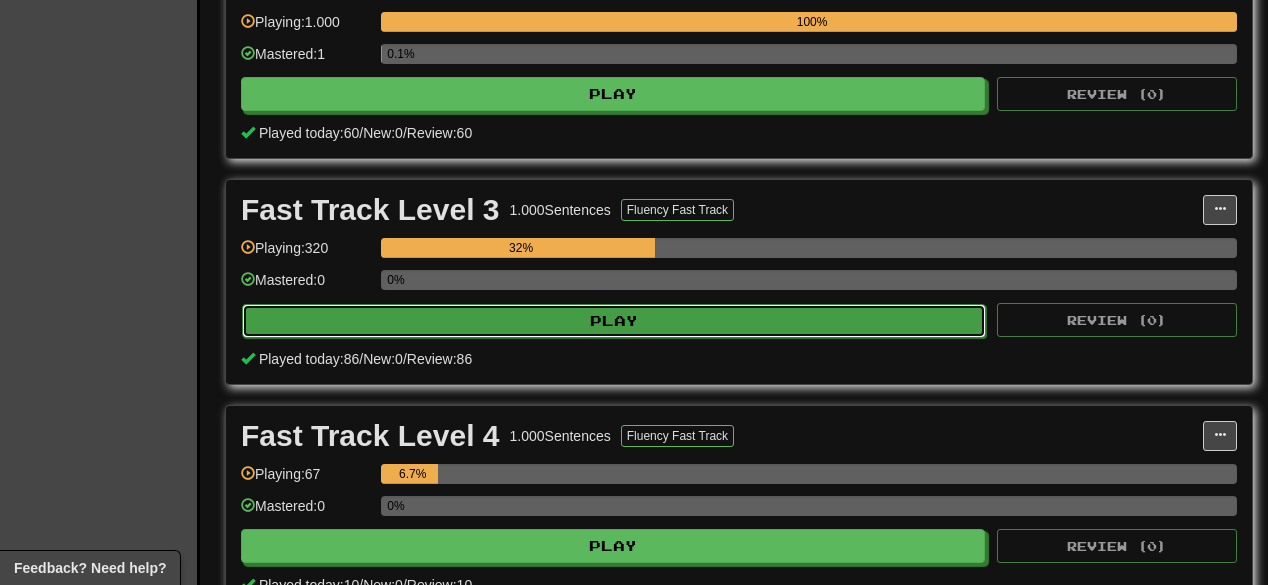 click on "Play" at bounding box center [614, 321] 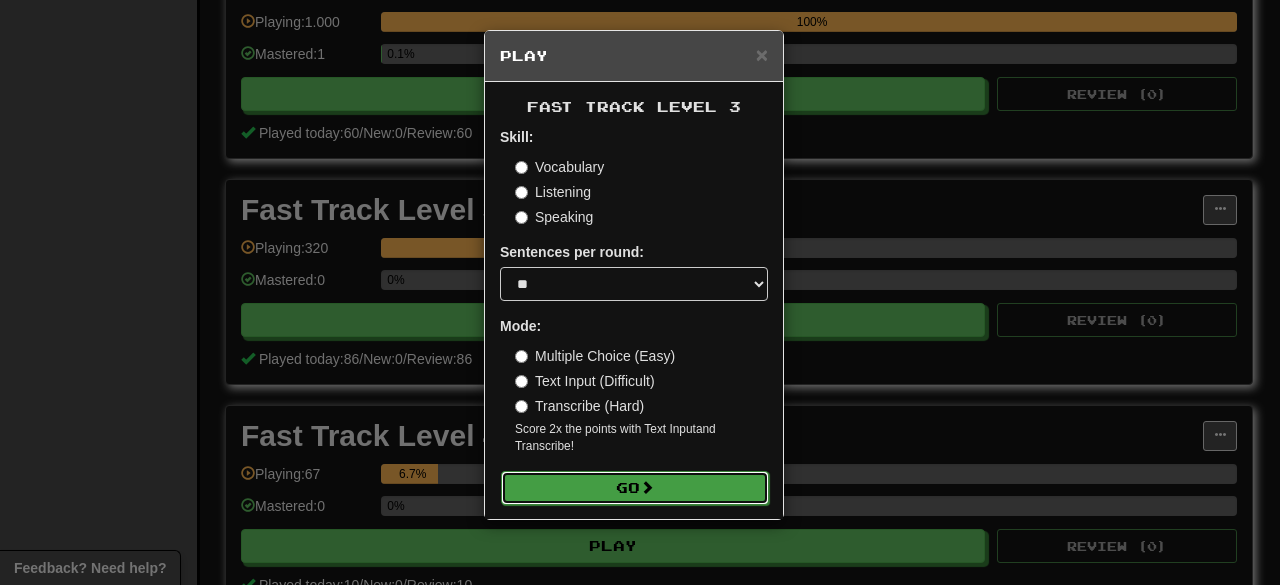 click on "Go" at bounding box center [635, 488] 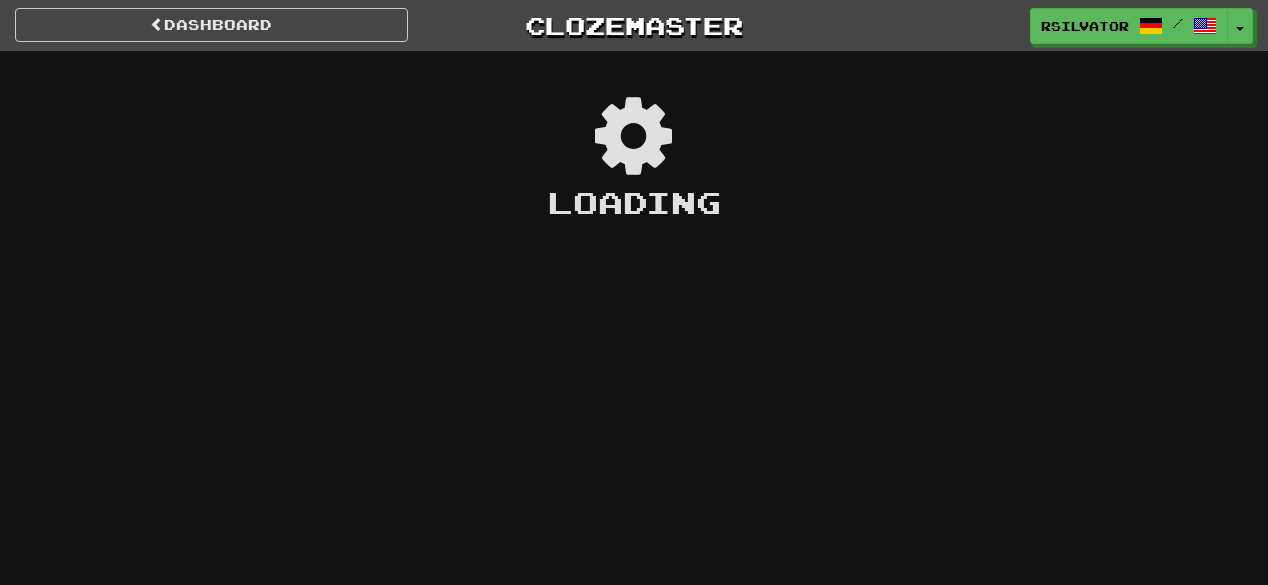 scroll, scrollTop: 0, scrollLeft: 0, axis: both 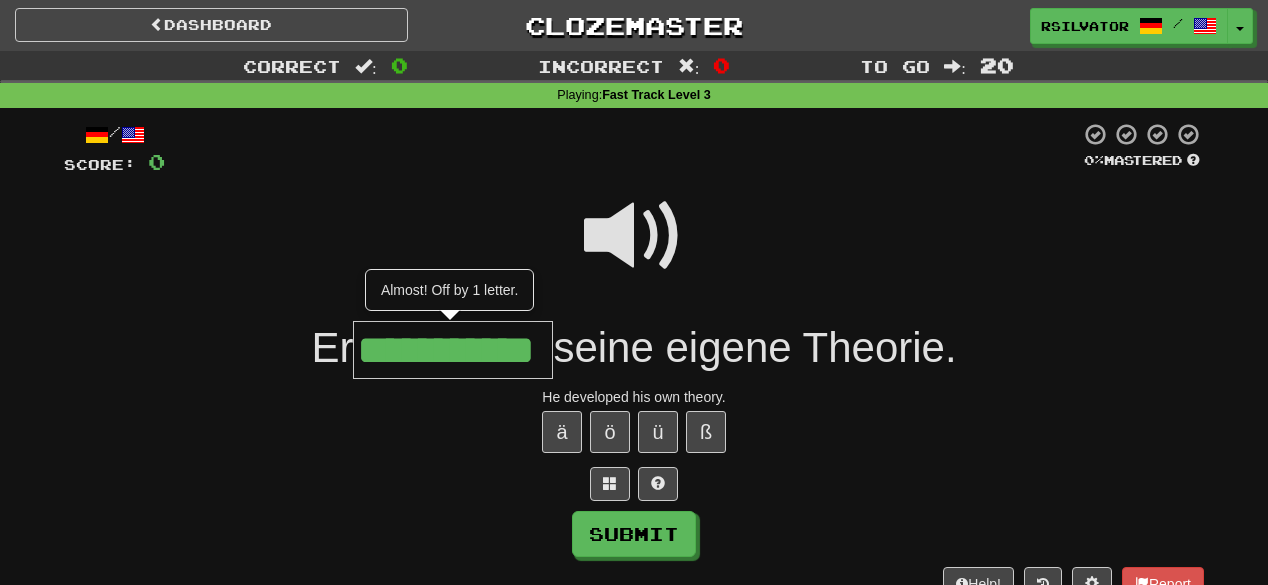 type on "**********" 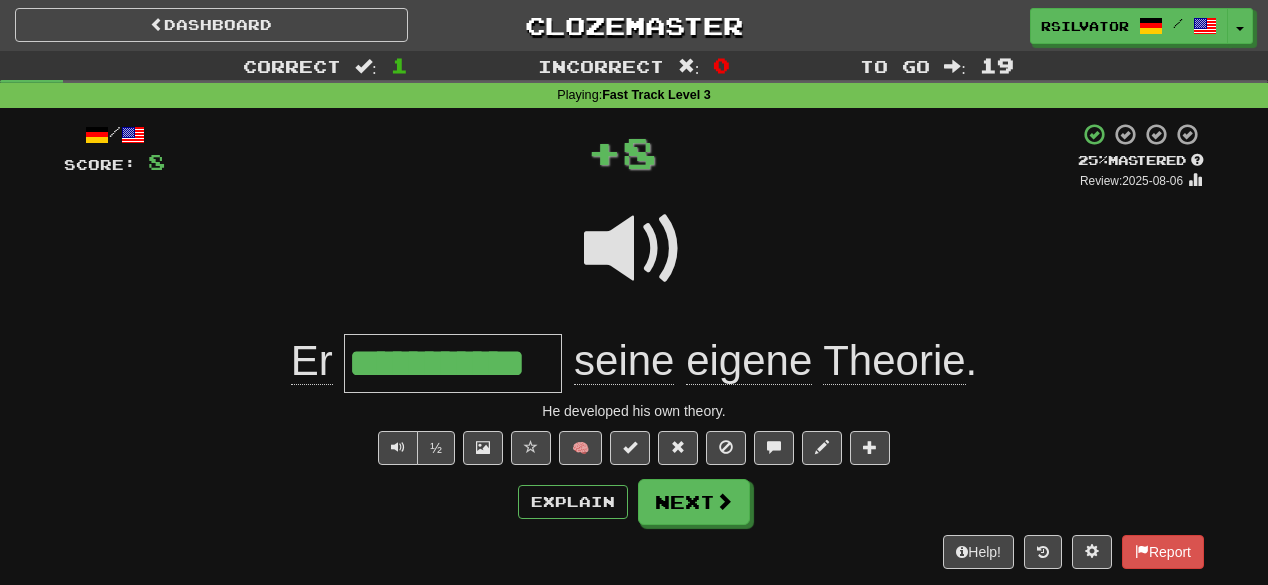 scroll, scrollTop: 0, scrollLeft: 0, axis: both 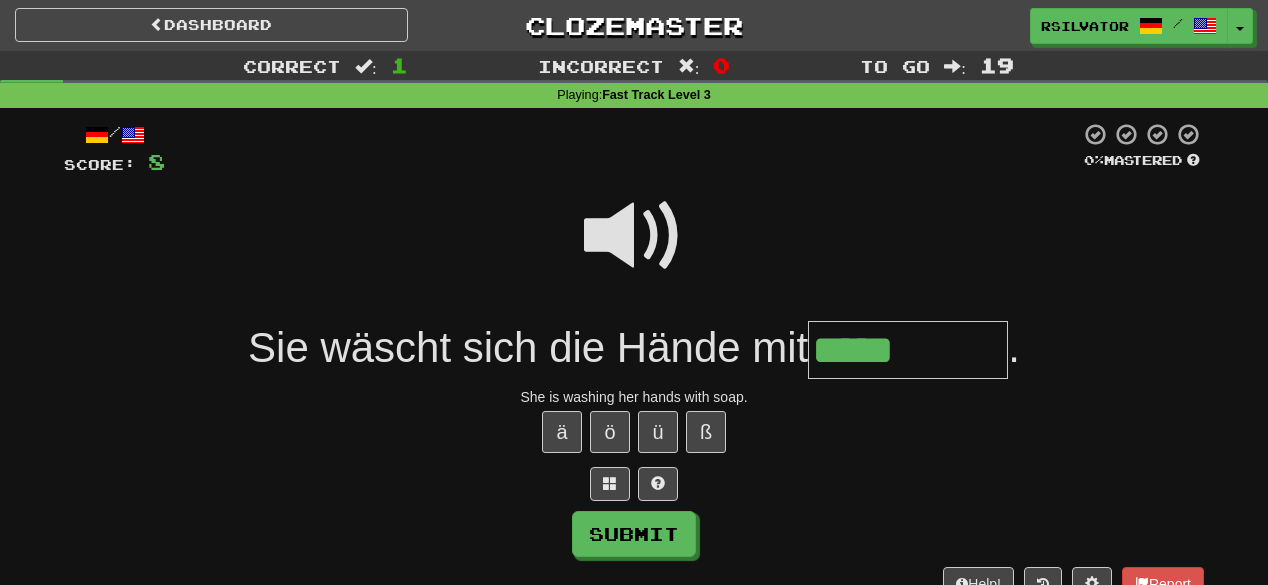 type on "*****" 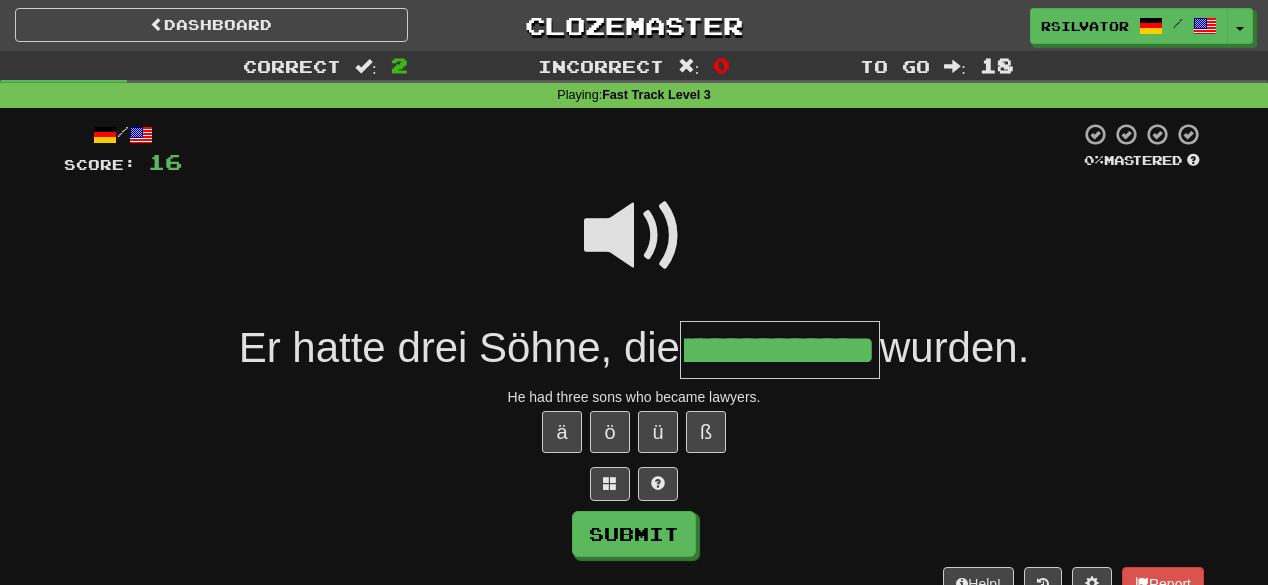 scroll, scrollTop: 0, scrollLeft: 82, axis: horizontal 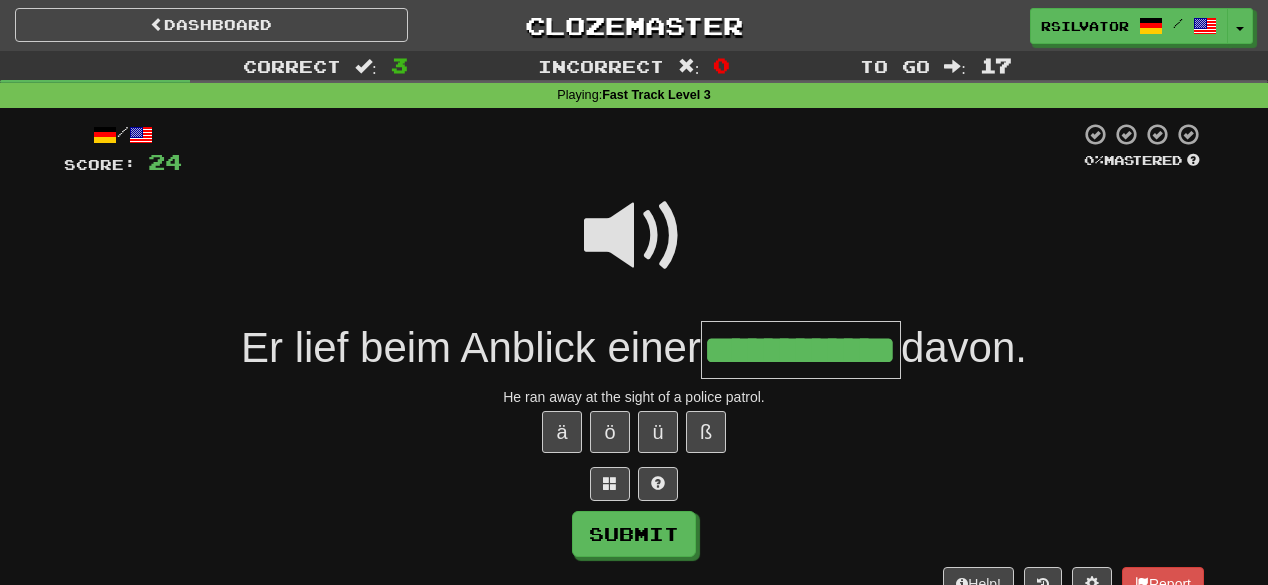click at bounding box center [634, 236] 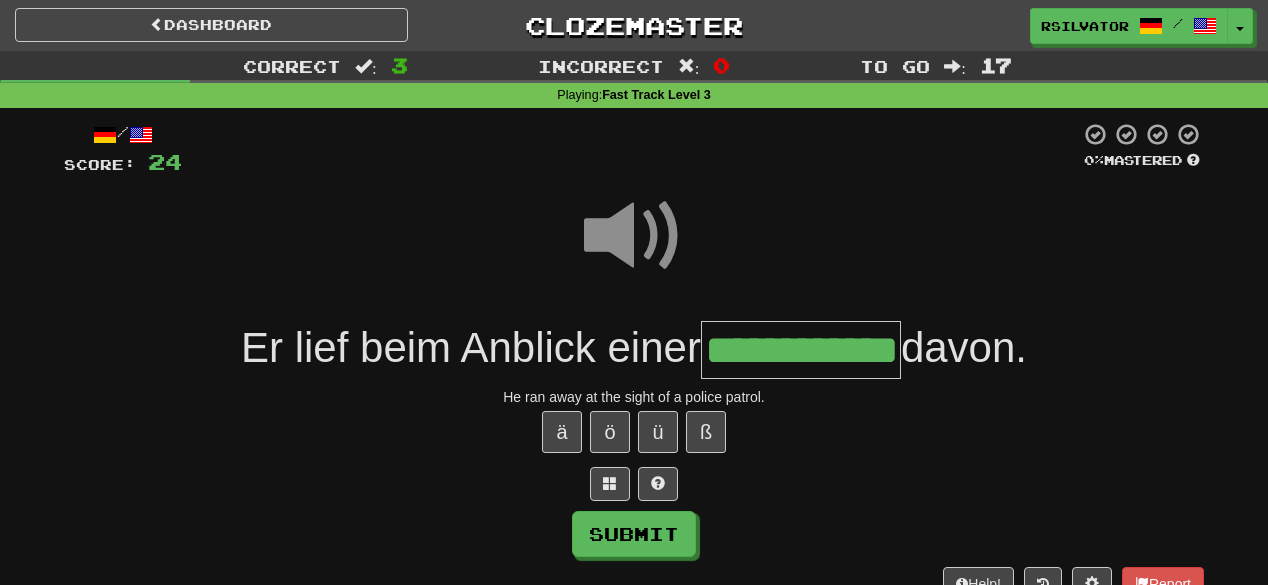 click on "**********" at bounding box center [801, 350] 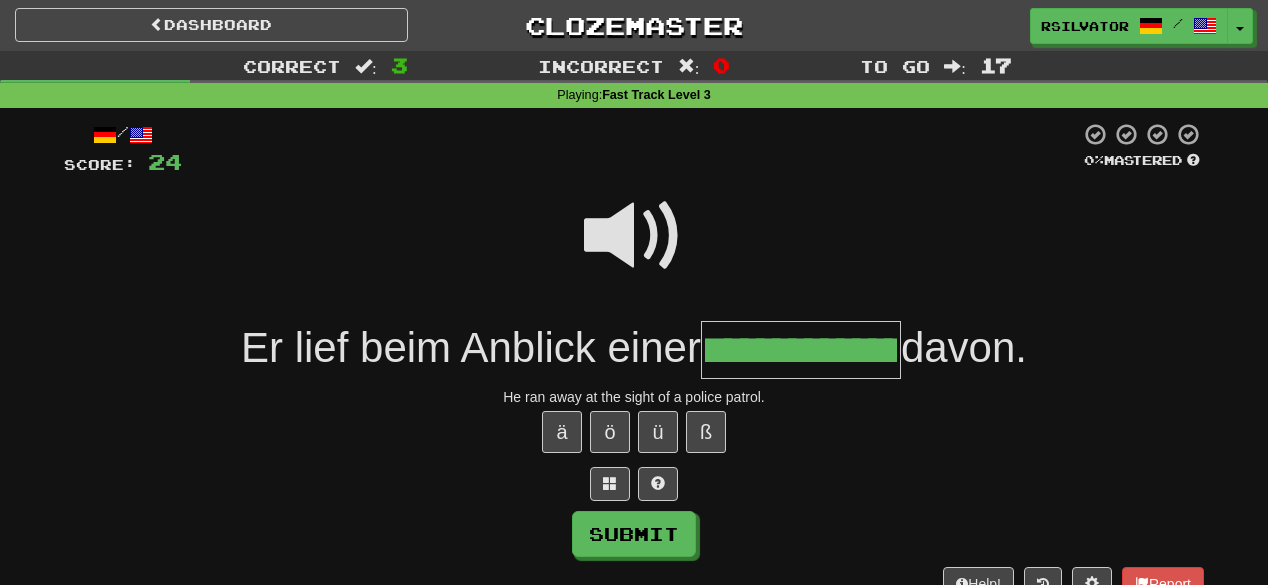 scroll, scrollTop: 0, scrollLeft: 45, axis: horizontal 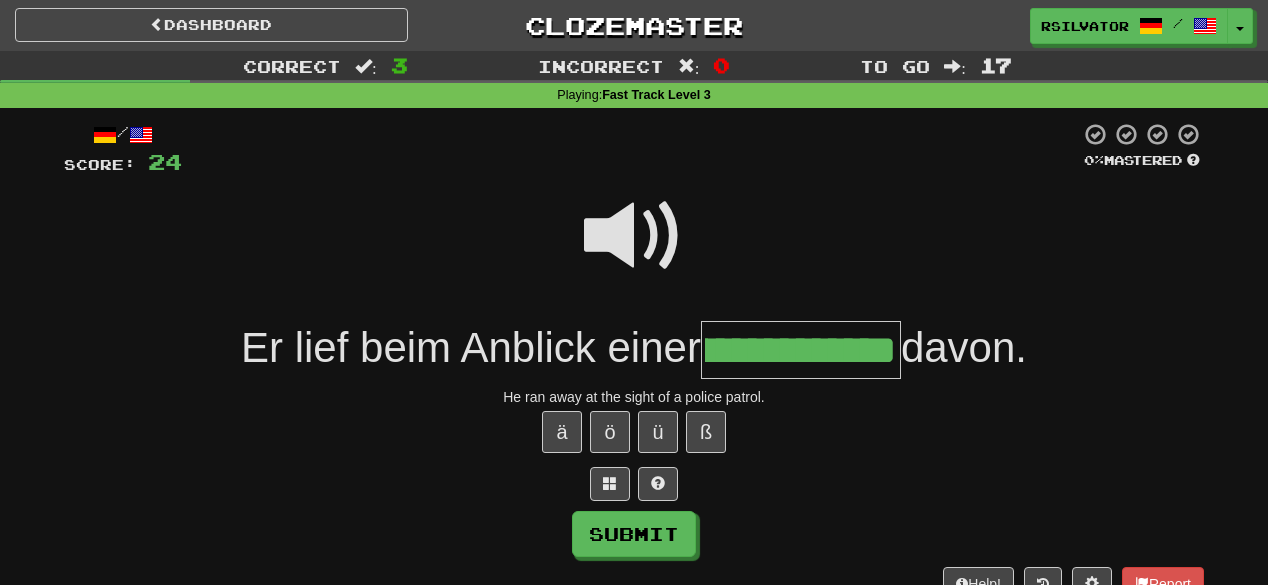 type on "**********" 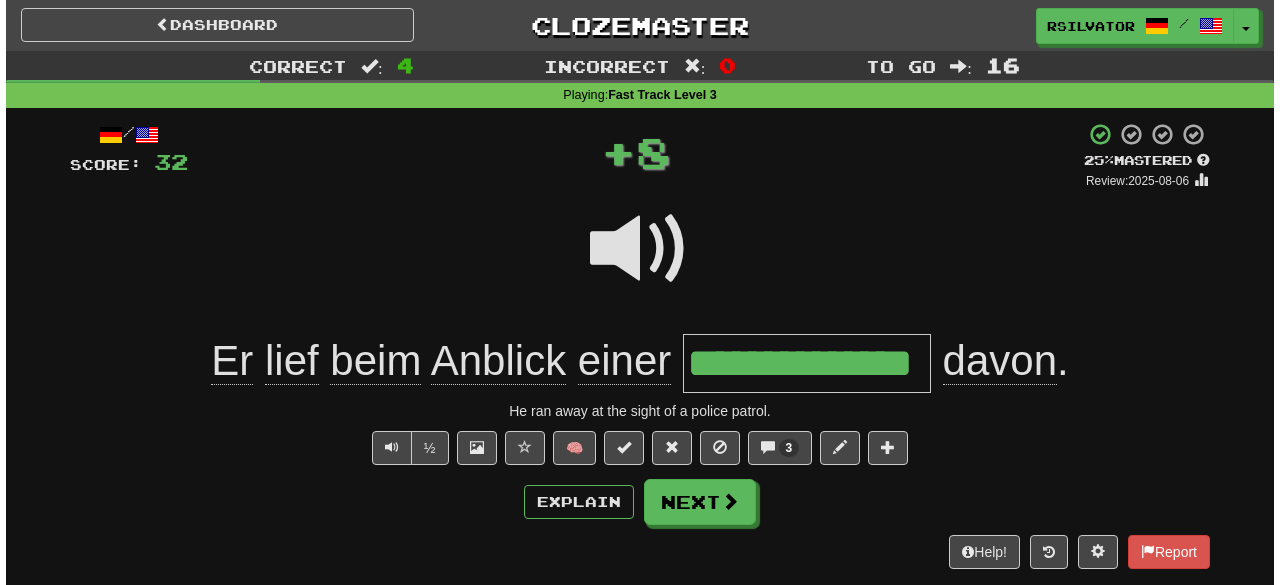 scroll, scrollTop: 0, scrollLeft: 0, axis: both 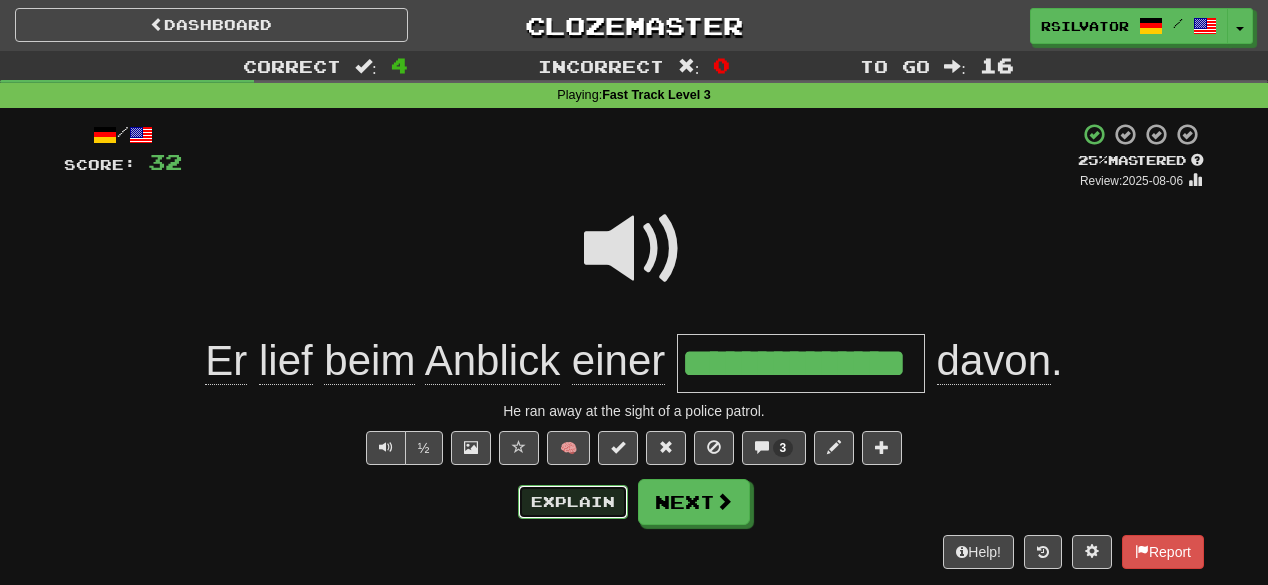 click on "Explain" at bounding box center (573, 502) 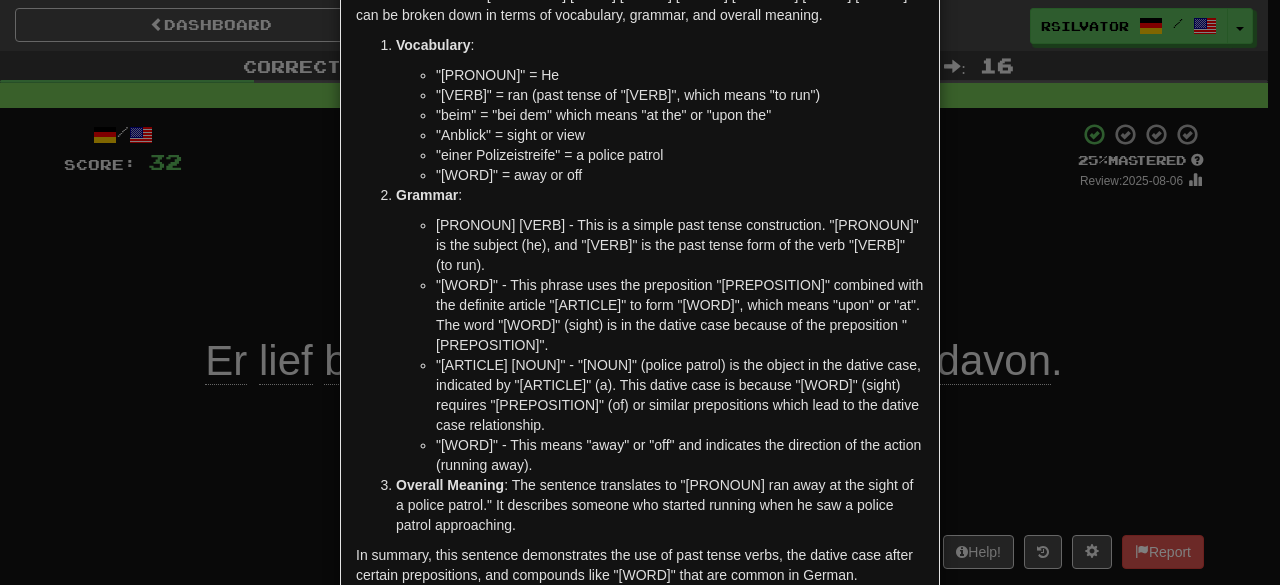 scroll, scrollTop: 192, scrollLeft: 0, axis: vertical 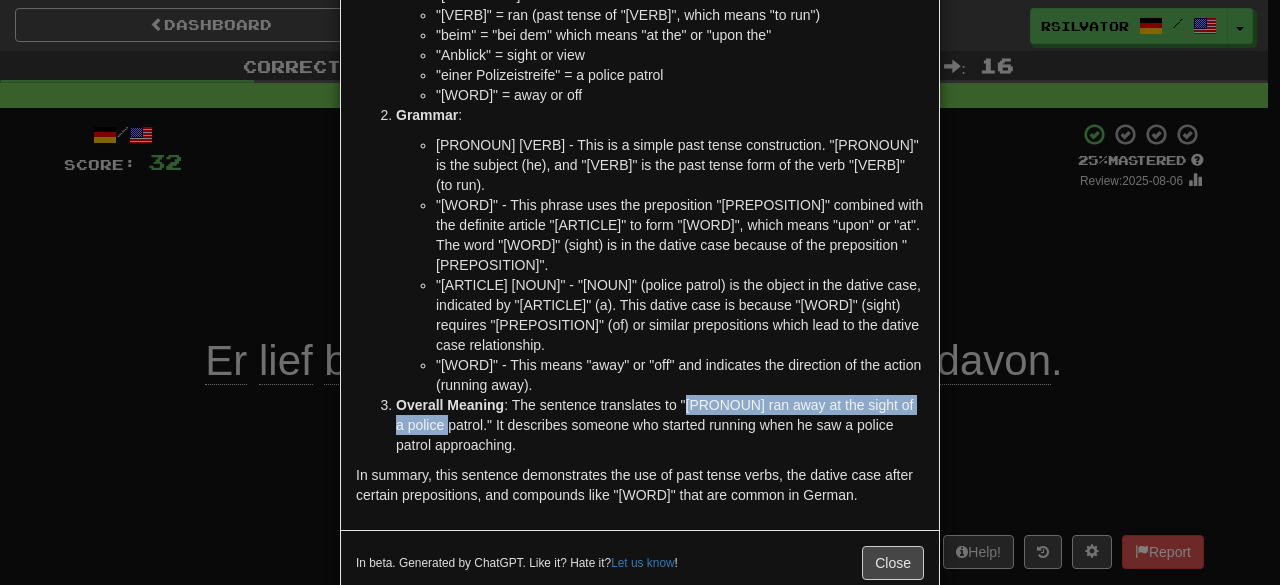 drag, startPoint x: 680, startPoint y: 362, endPoint x: 429, endPoint y: 383, distance: 251.87695 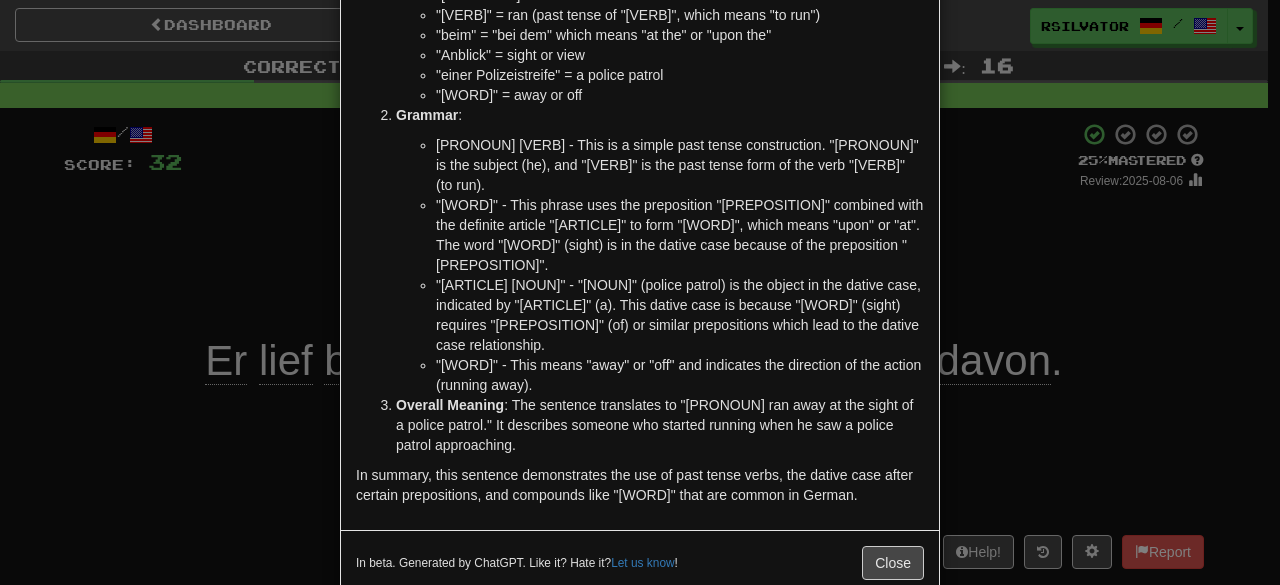 click on "× Explanation Sure! The sentence "[PRONOUN] [VERB] [WORD] [WORD] [ARTICLE] [NOUN] [WORD]." can be broken down in terms of vocabulary, grammar, and overall meaning.
Vocabulary :
"[PRONOUN]" = He
"[VERB]" = ran (past tense of "[VERB]", which means "to run")
"[WORD]" = "[PREPOSITION] [ARTICLE]" which means "at the" or "upon the"
"[WORD]" = sight or view
"[ARTICLE] [NOUN]" = a police patrol
"[WORD]" = away or off
Grammar :
"[PRONOUN] [VERB]" - This is a simple past tense construction. "[PRONOUN]" is the subject (he), and "[VERB]" is the past tense form of the verb "[VERB]" (to run).
"[WORD] [WORD]" - This phrase uses the preposition "[PREPOSITION]" combined with the definite article "[ARTICLE]" to form "[WORD]", which means "upon" or "at". The word "[WORD]" (sight) is in the dative case because of the preposition "[PREPOSITION]".
"[WORD]" - This means "away" or "off" and indicates the direction of the action (running away).
Overall Meaning
In beta. Generated by ChatGPT. Like it? Hate it?  Let us know ! Close" at bounding box center [640, 292] 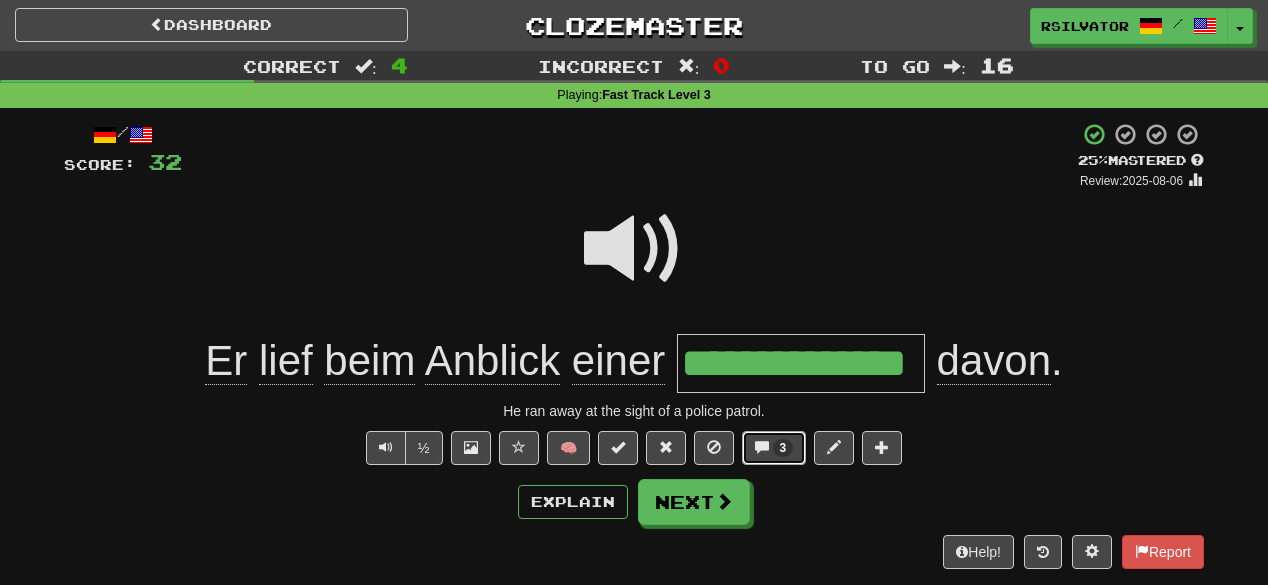 click on "3" at bounding box center (774, 448) 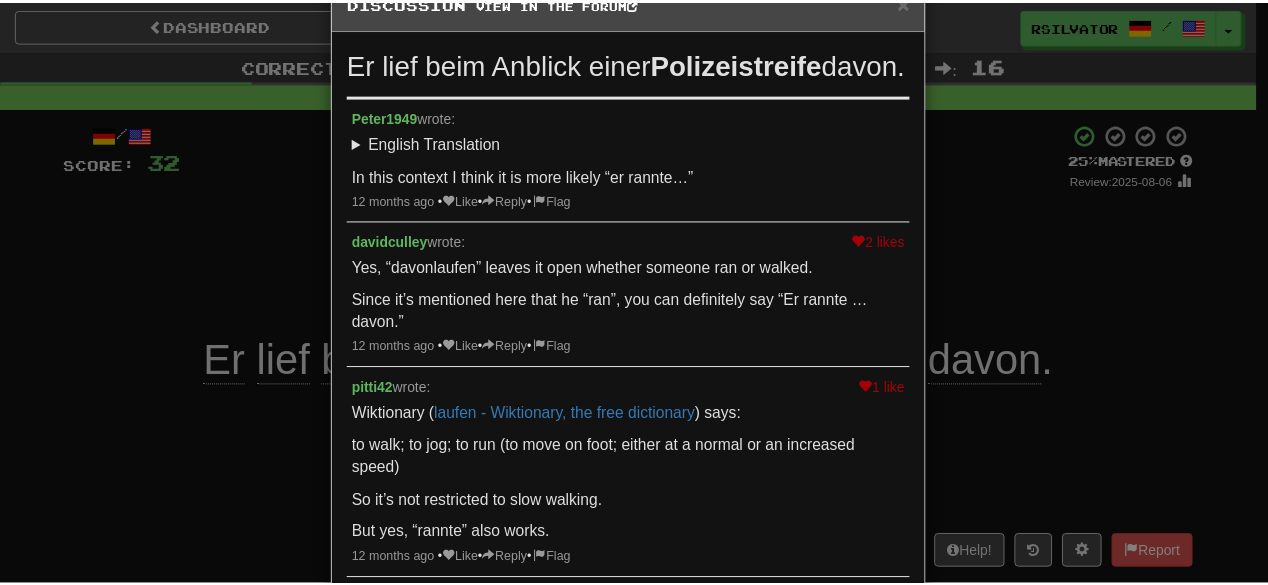 scroll, scrollTop: 80, scrollLeft: 0, axis: vertical 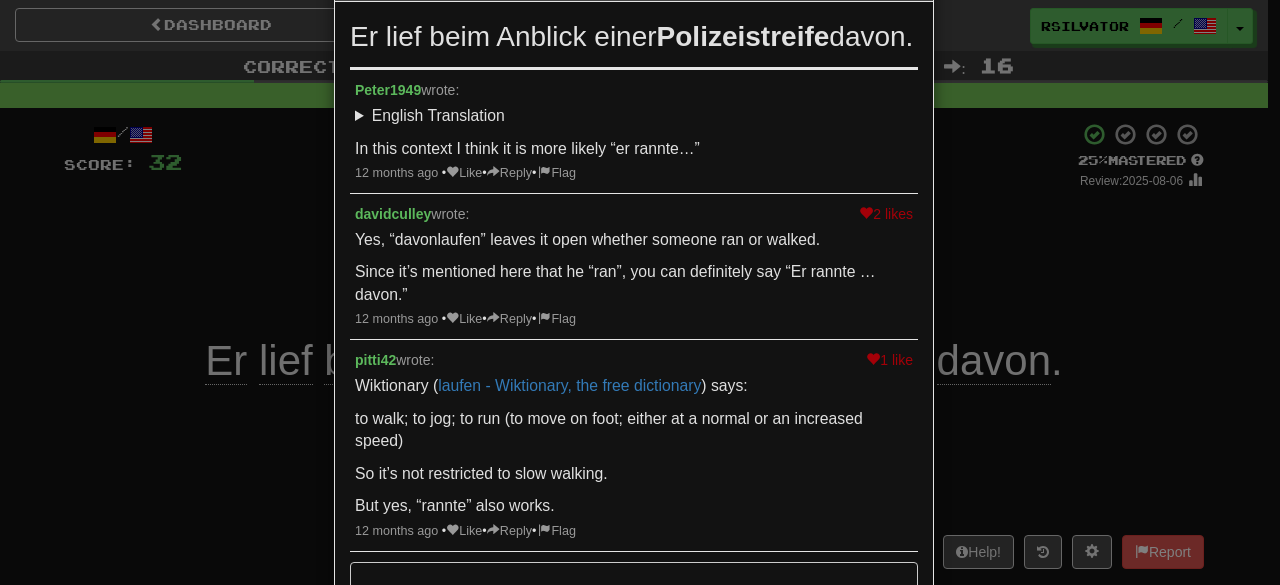 click on "× Discussion View in the forum  [PRONOUN] [VERB] [WORD] [WORD] [ARTICLE] [NOUN] [WORD].
[NAME]
wrote:
English Translation
He ran away at the sight of a police patrol.
In this context I think it is more likely “[PRONOUN] [VERB]…”
12 months ago
•
Like
•
Reply
•
Flag
2
likes
[NAME]
wrote:
Yes, “ [WORD] ” leaves it open whether someone ran or walked.
Since it’s mentioned here that he “ran”, you can definitely say “[PRONOUN] [VERB] … [WORD].”
12 months ago
•
Like
•
Reply
•
Flag
1
like
[NAME]
wrote:
Wiktionary ( laufen - Wiktionary, the free dictionary ) says:
to walk; to jog; to run (to move on foot; either at a normal or an increased speed)
So it’s not restricted to slow walking.
But yes, “ [VERB] ” also works.
12 months ago
•
Like
•
Reply
•
Flag
Formatting help Post Discussion comments must be 20 characters or more. check it out !" at bounding box center [640, 292] 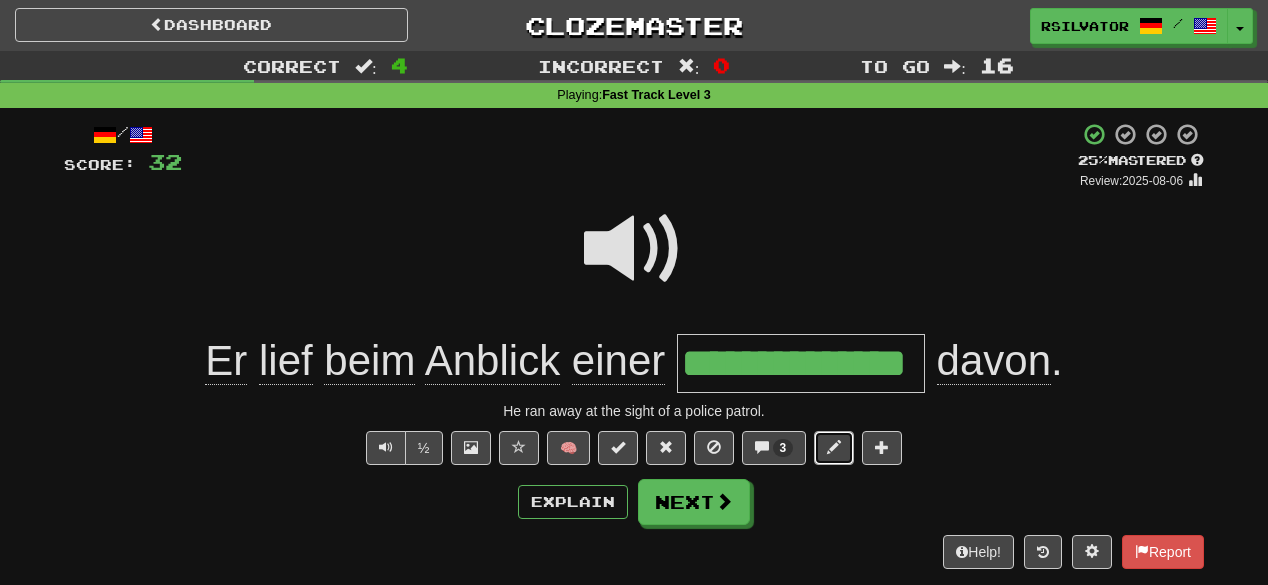 click at bounding box center (834, 448) 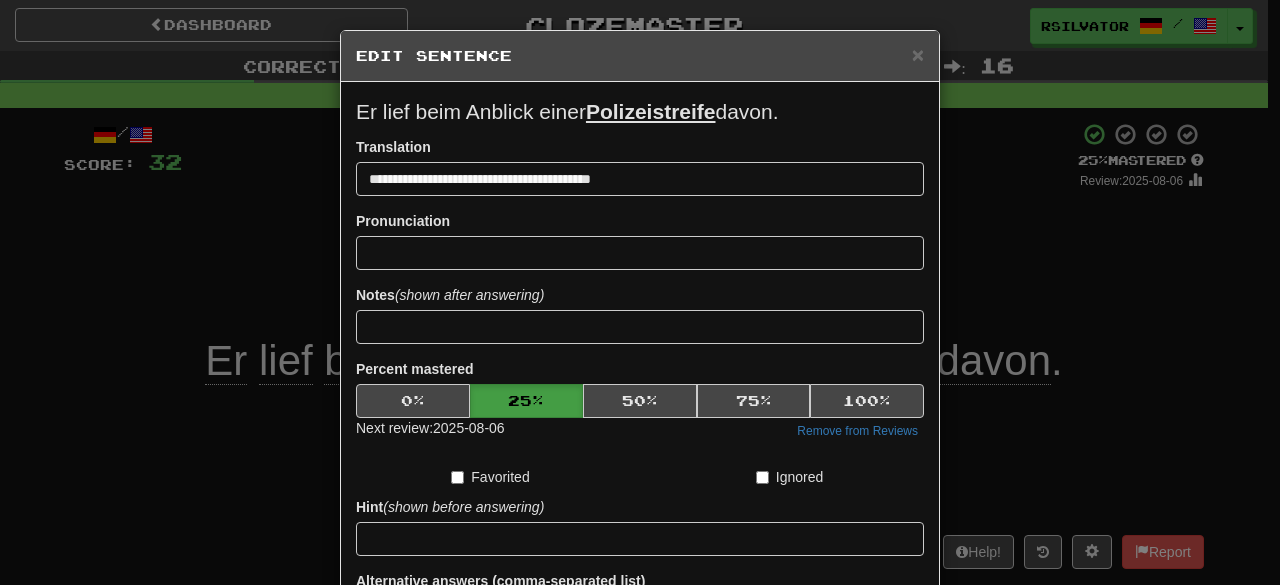 click on "**********" at bounding box center (640, 292) 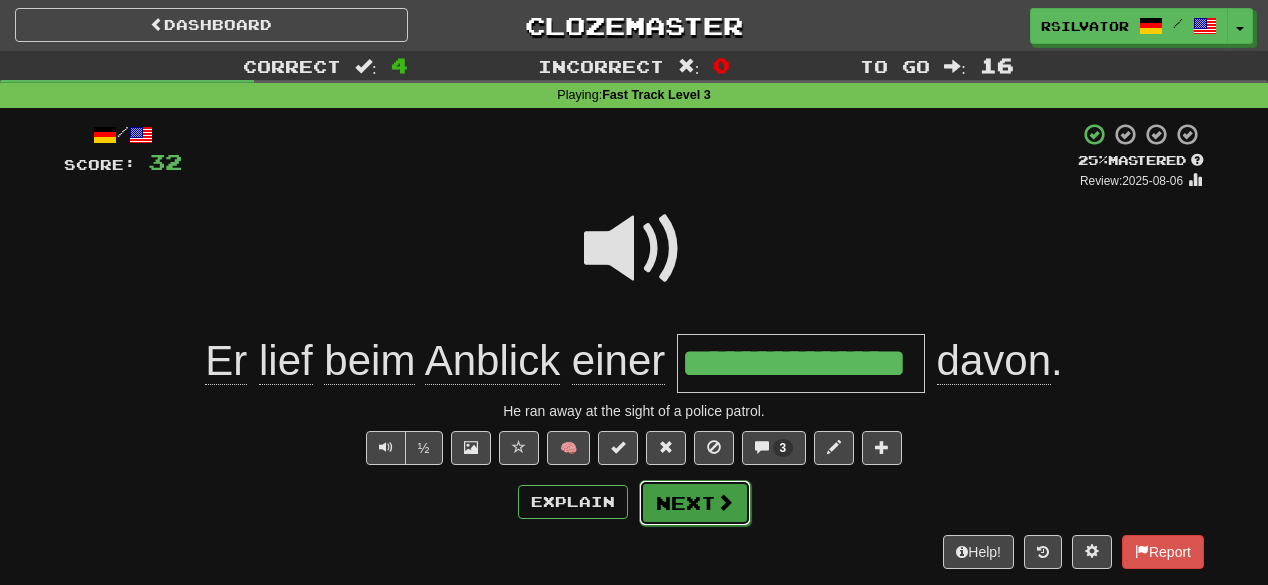 click at bounding box center (725, 502) 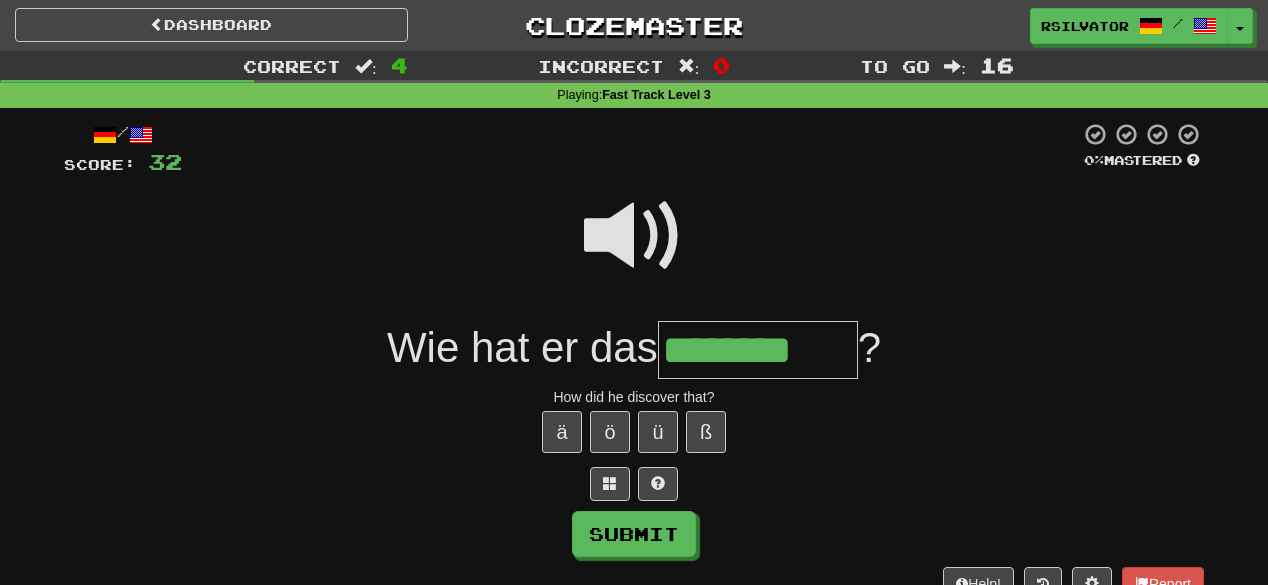 type on "********" 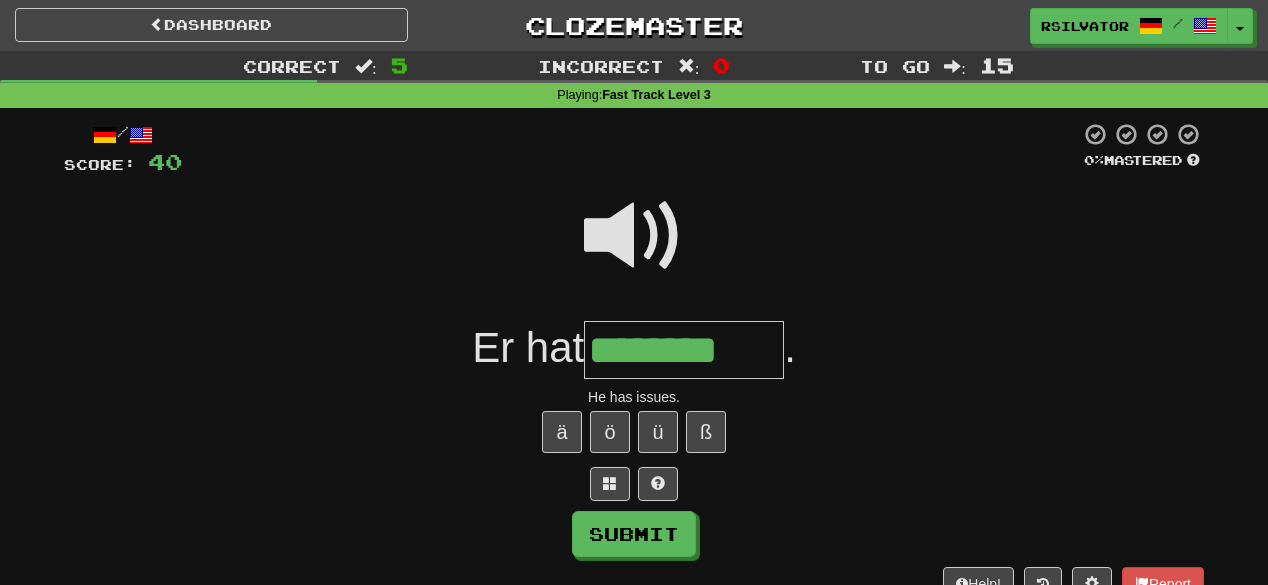 type on "********" 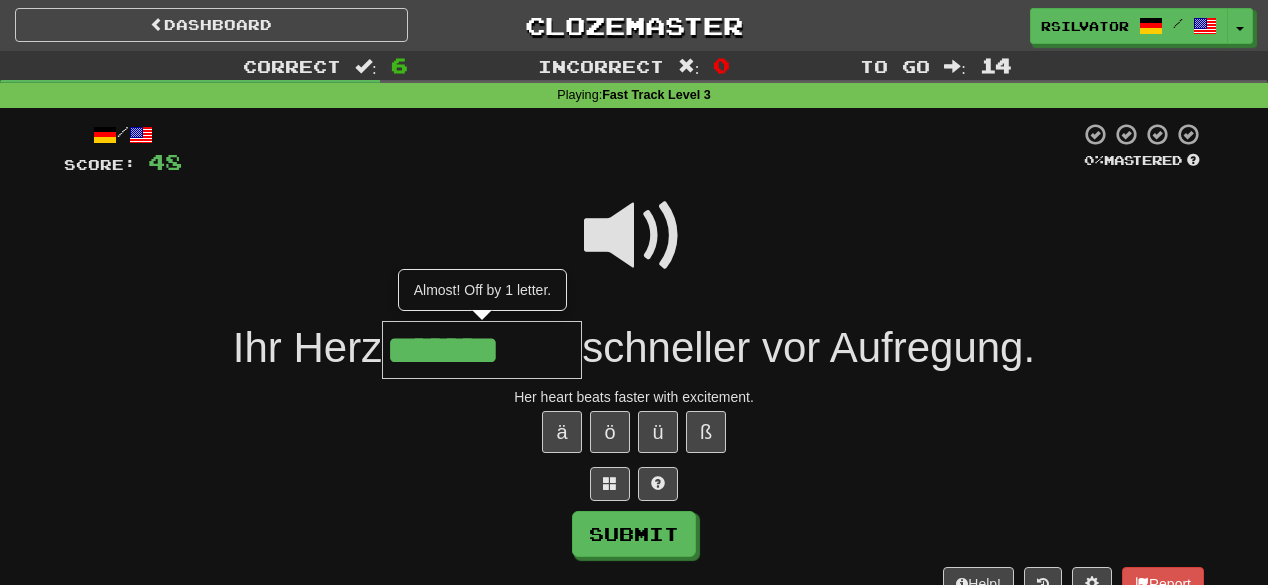 type on "*******" 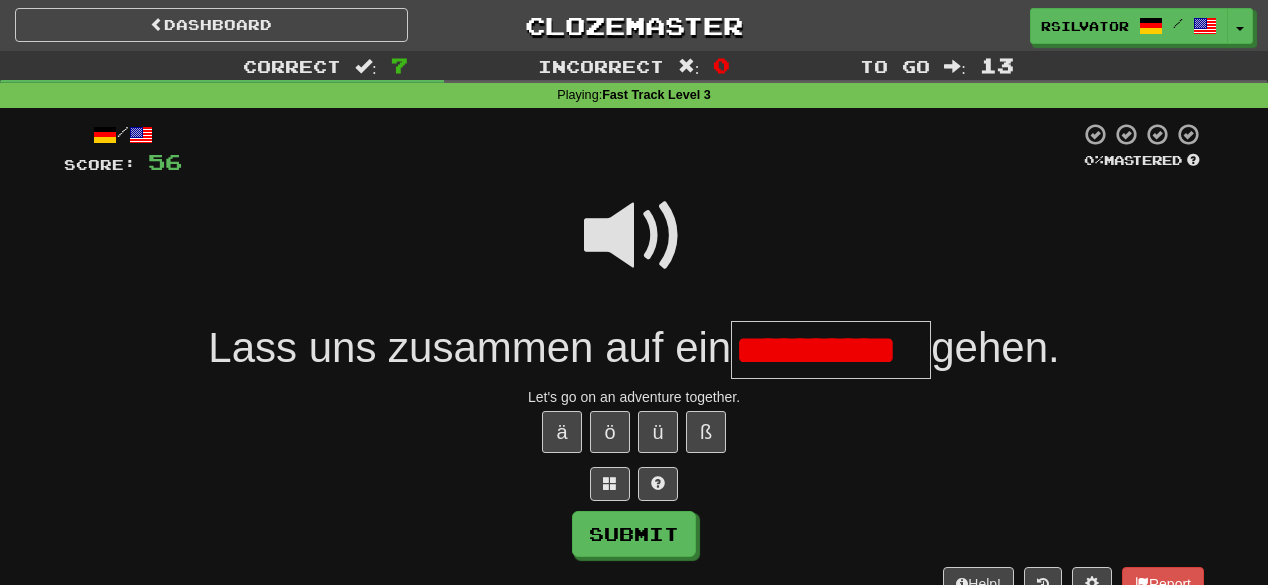 scroll, scrollTop: 0, scrollLeft: 24, axis: horizontal 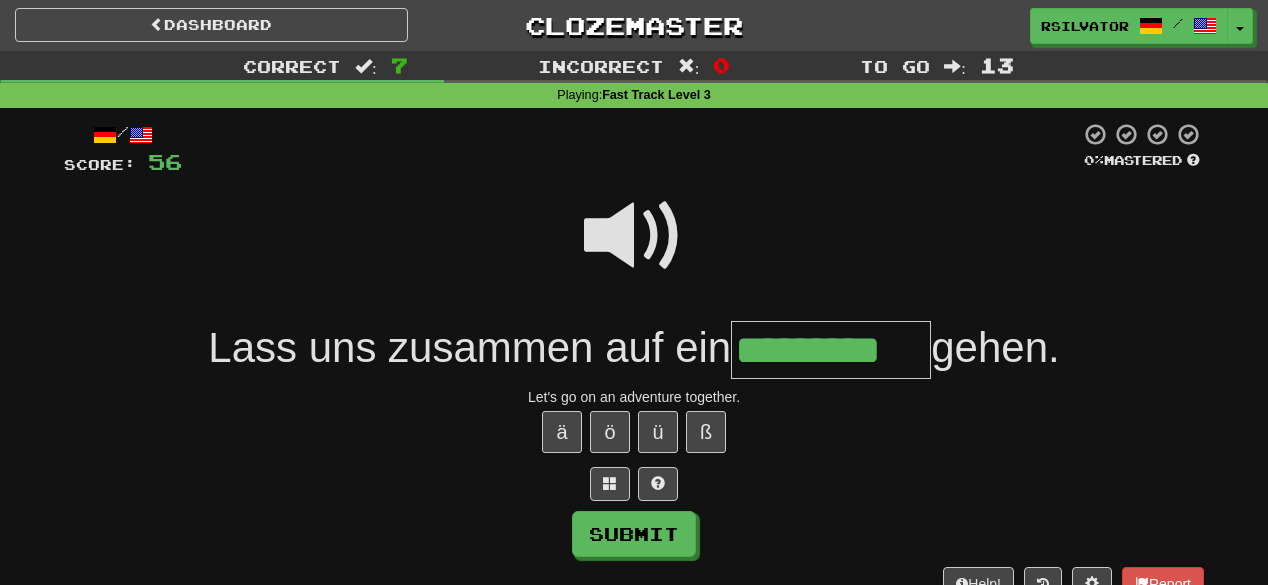 type on "*********" 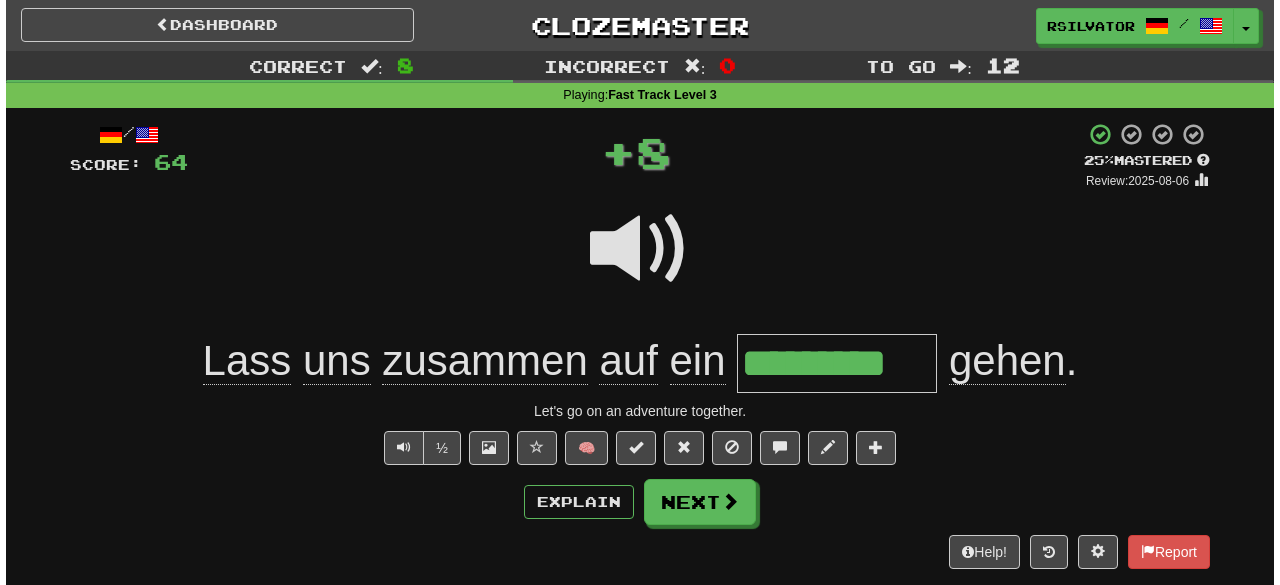scroll, scrollTop: 0, scrollLeft: 0, axis: both 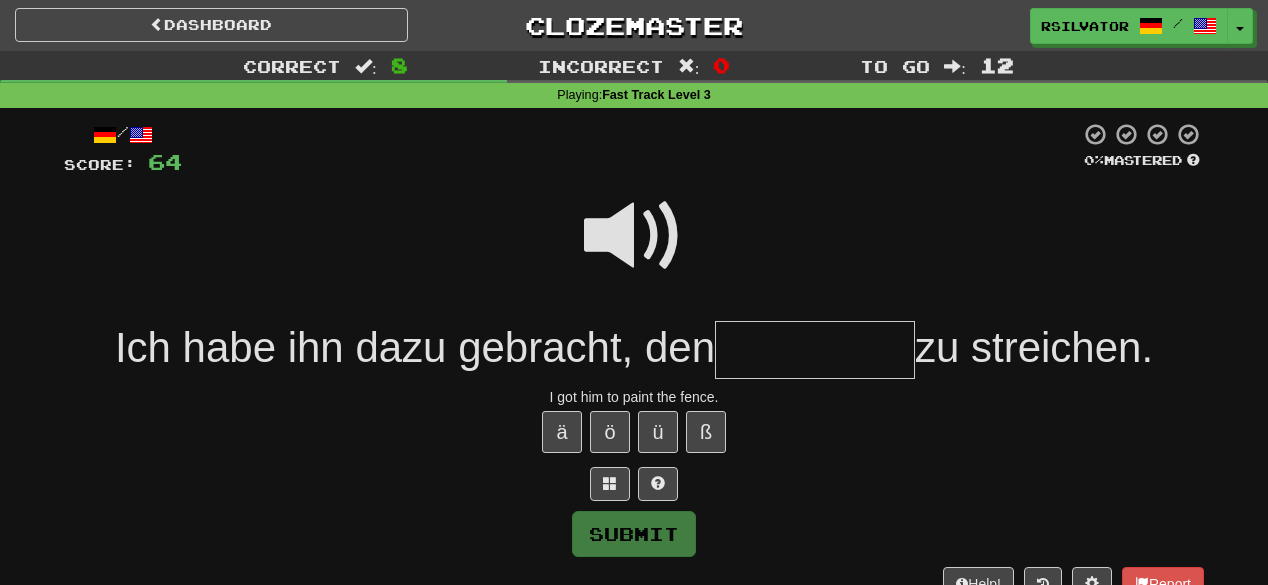 type on "*" 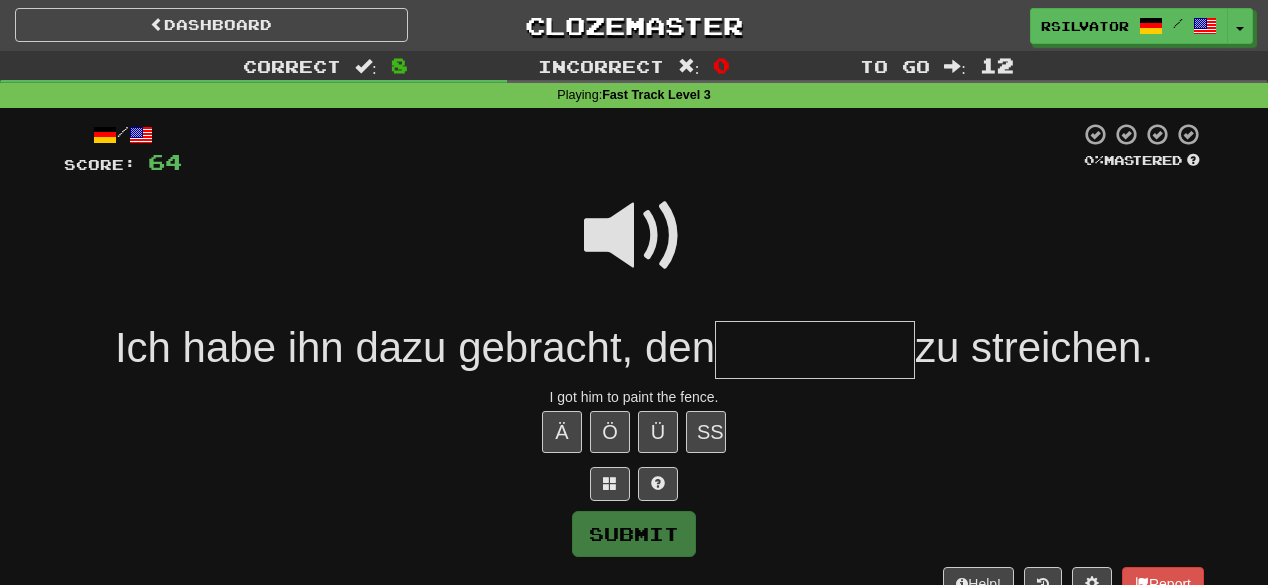 type on "*" 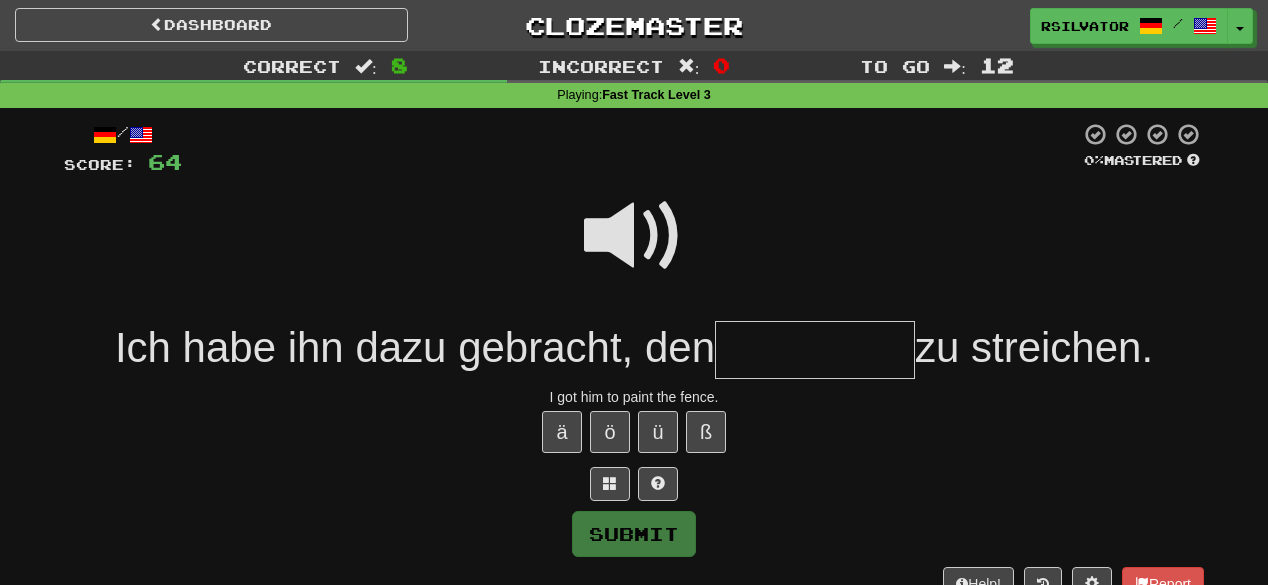 click at bounding box center [634, 236] 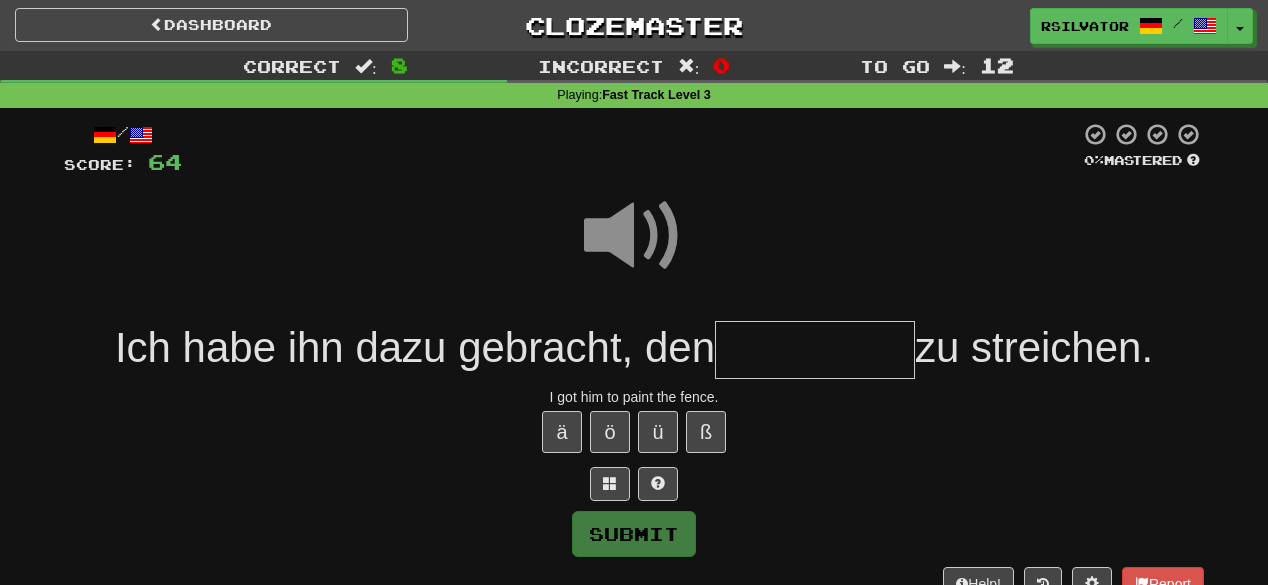 click at bounding box center [815, 350] 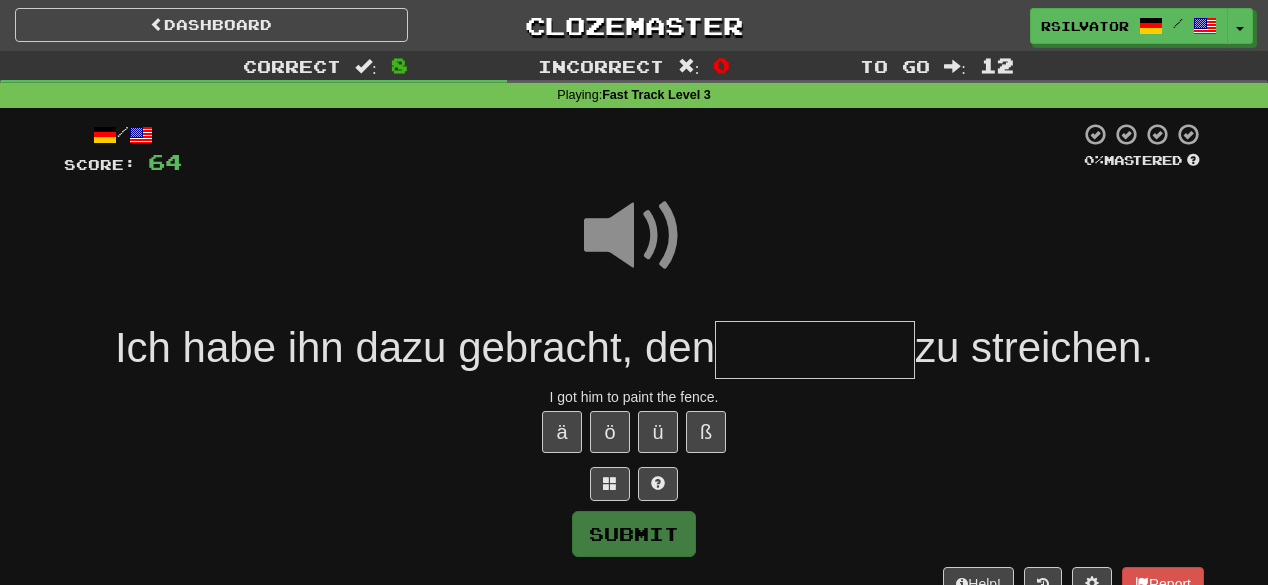 click at bounding box center (634, 236) 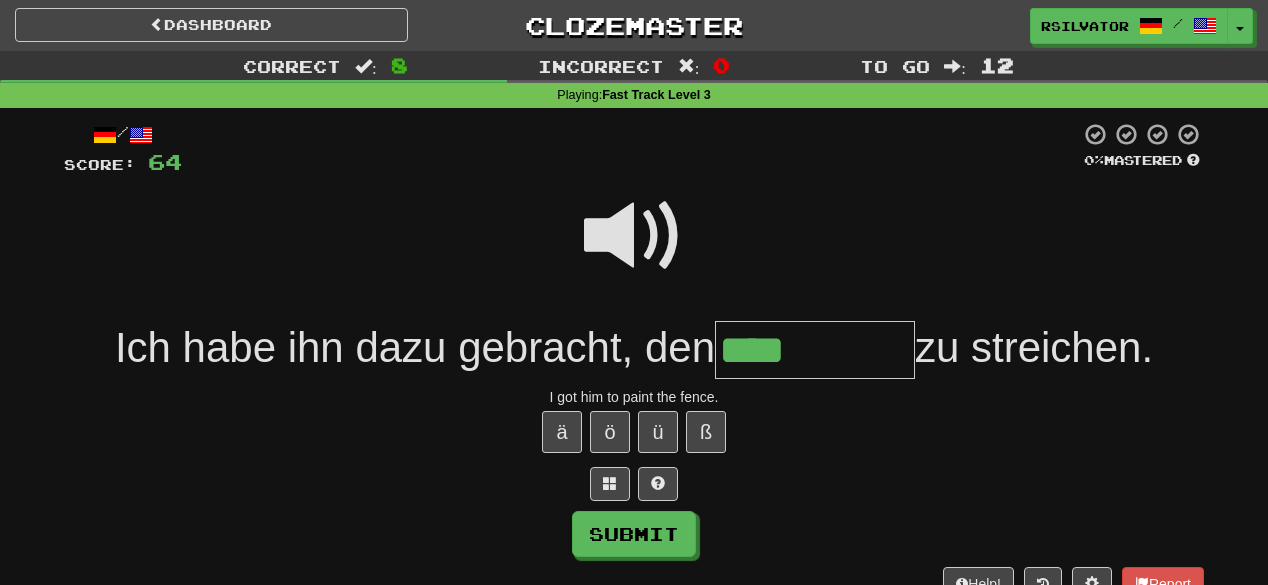 type on "****" 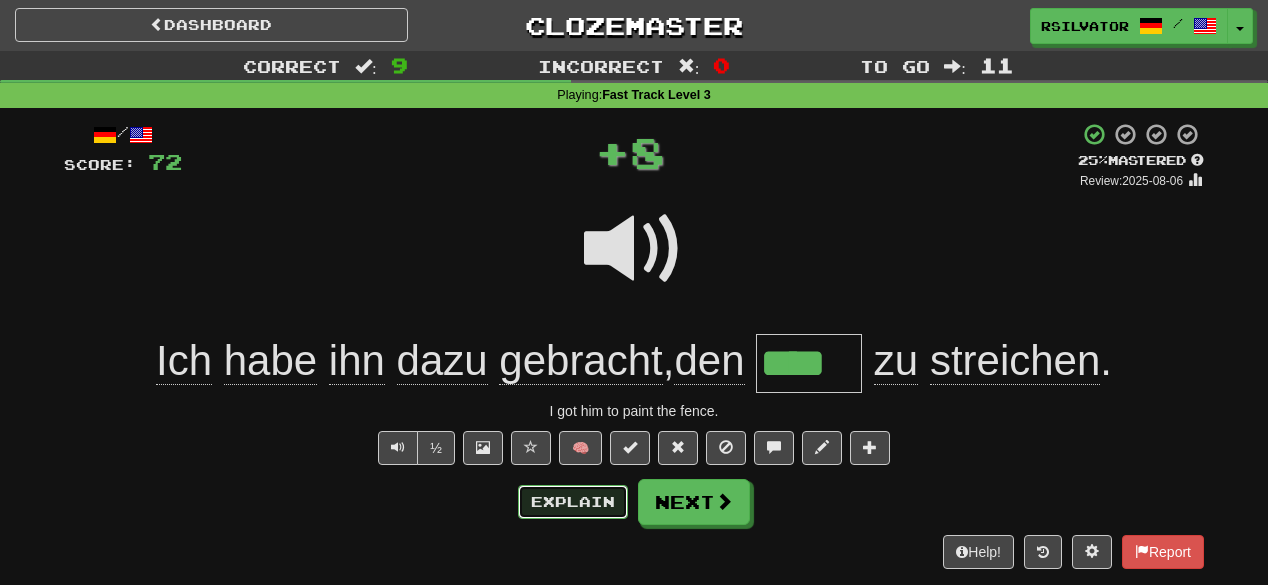 click on "Explain" at bounding box center (573, 502) 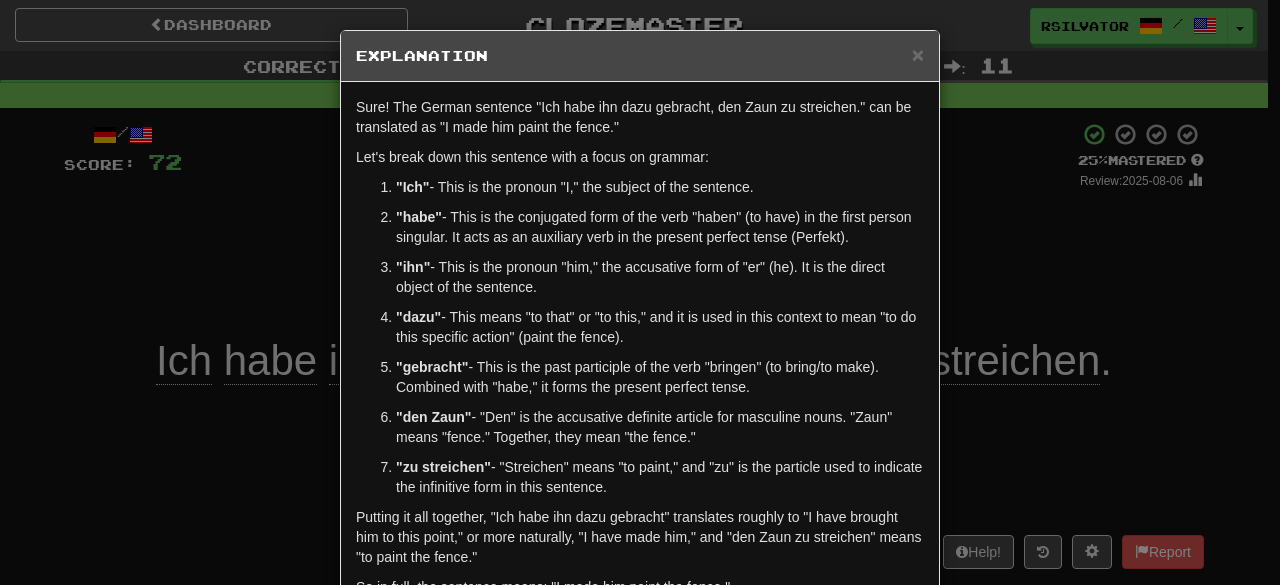 click on ""den Zaun"" at bounding box center (434, 417) 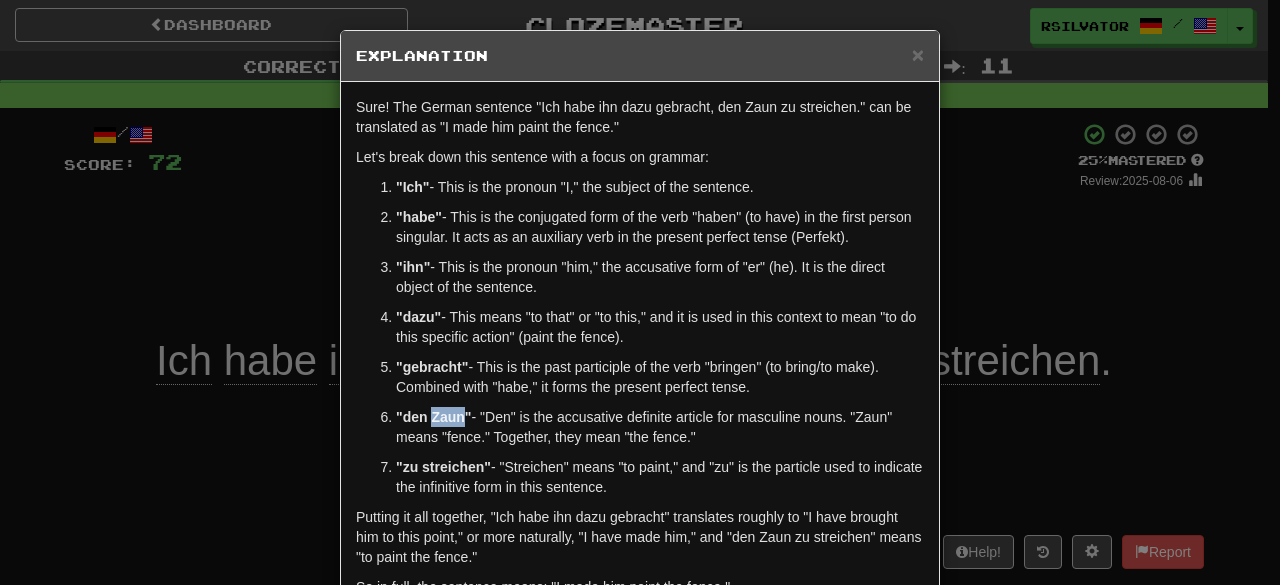 click on ""den Zaun"" at bounding box center [434, 417] 